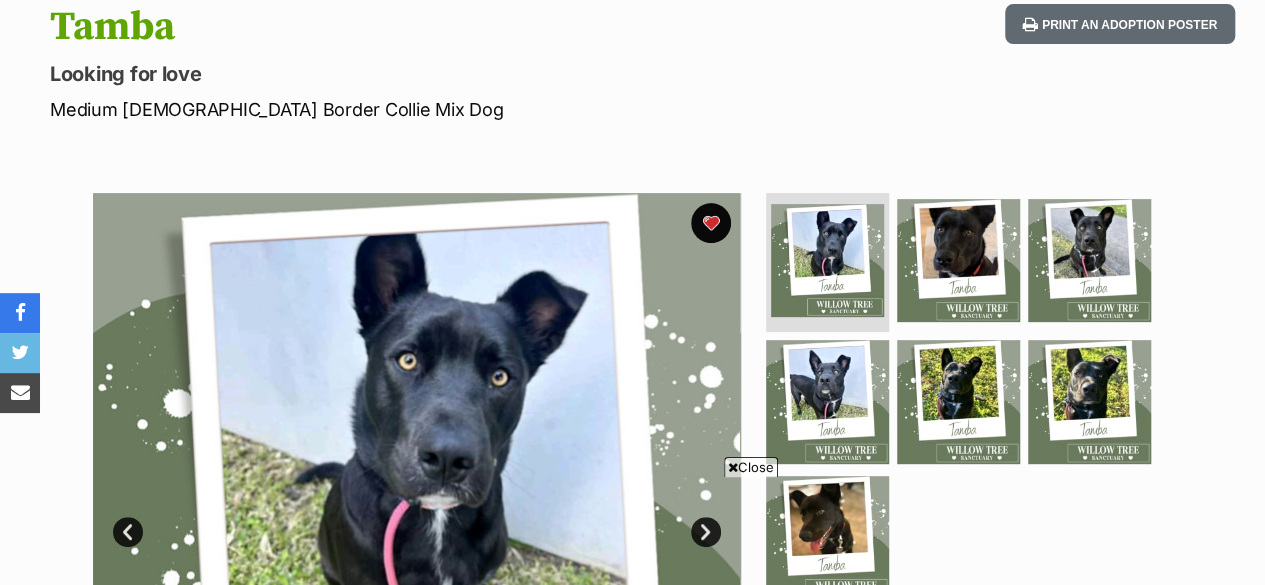 scroll, scrollTop: 0, scrollLeft: 0, axis: both 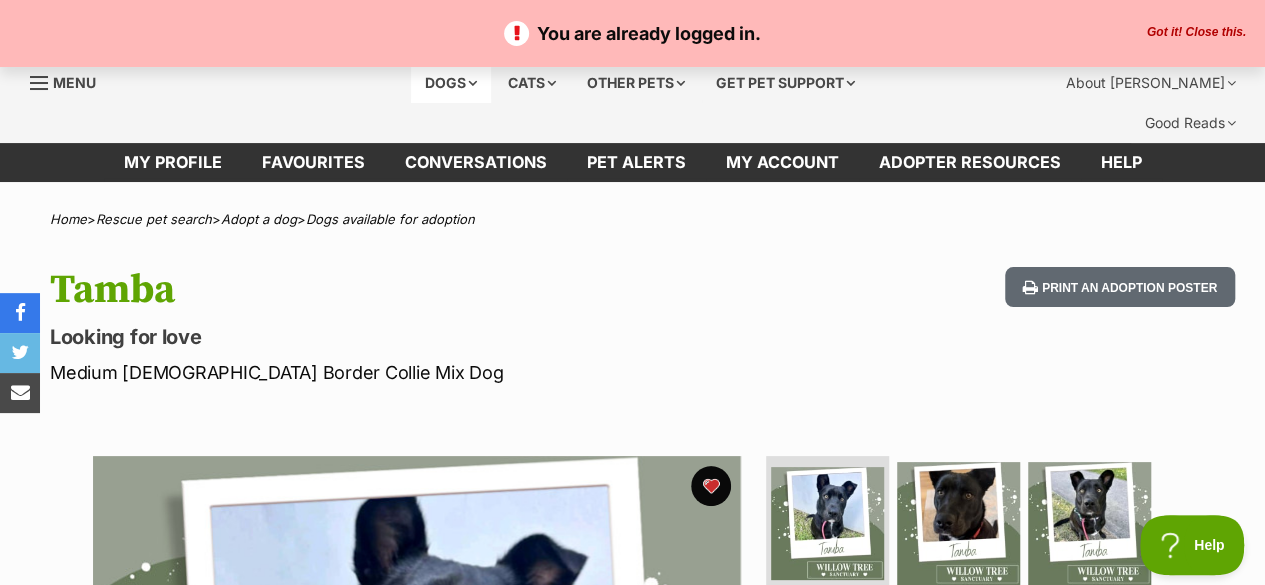 click on "Dogs" at bounding box center (451, 83) 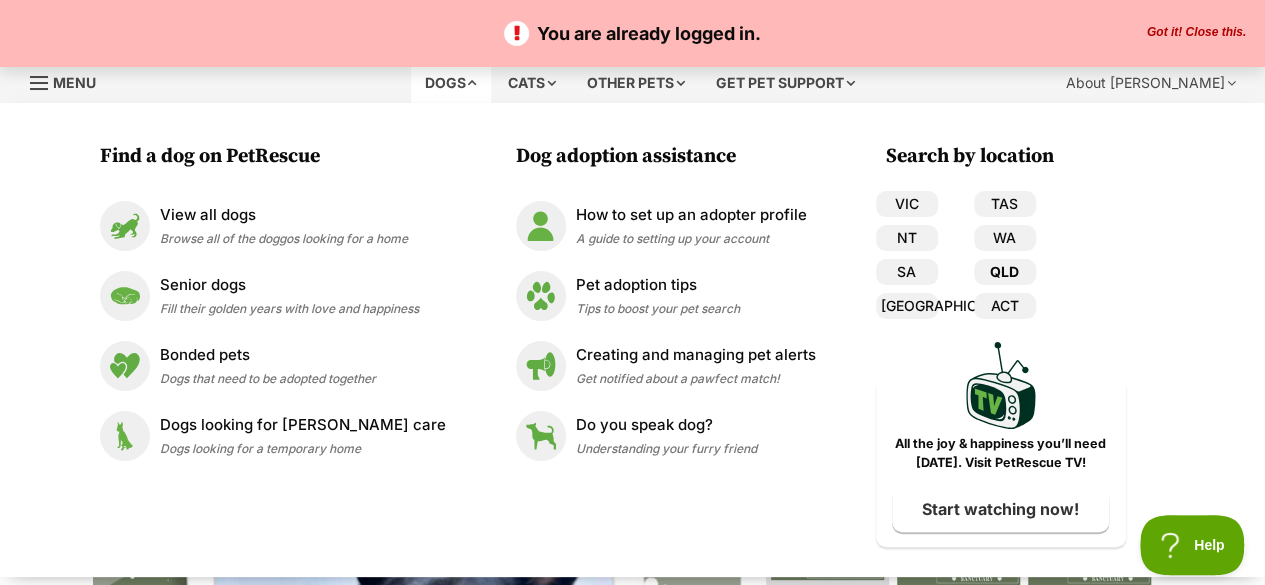 click on "QLD" at bounding box center (1005, 272) 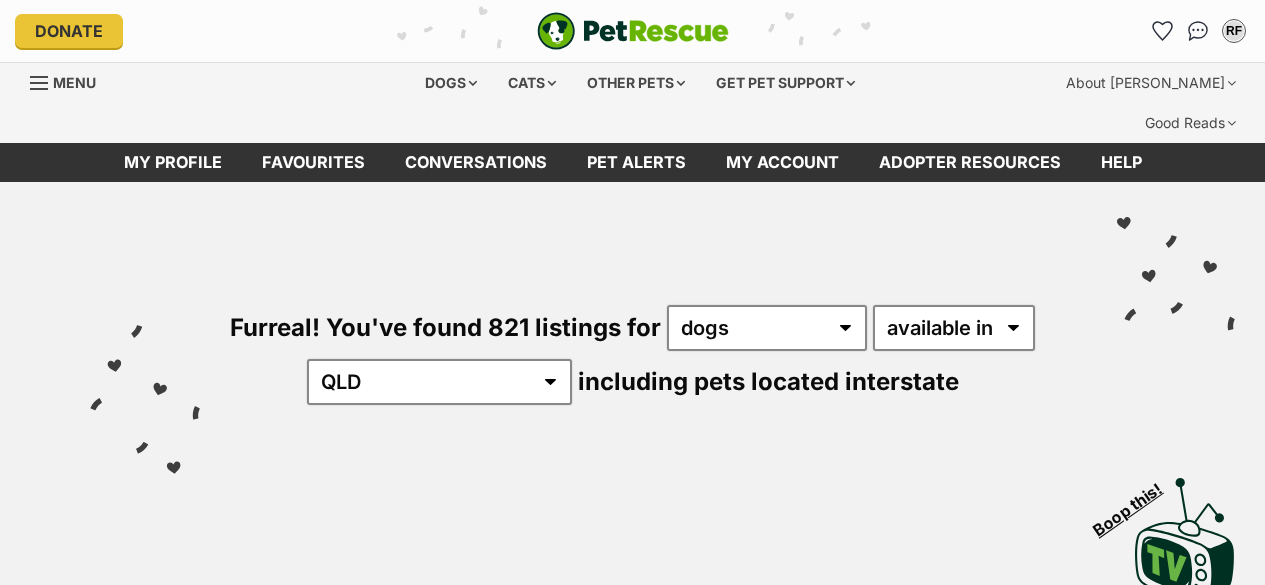 scroll, scrollTop: 0, scrollLeft: 0, axis: both 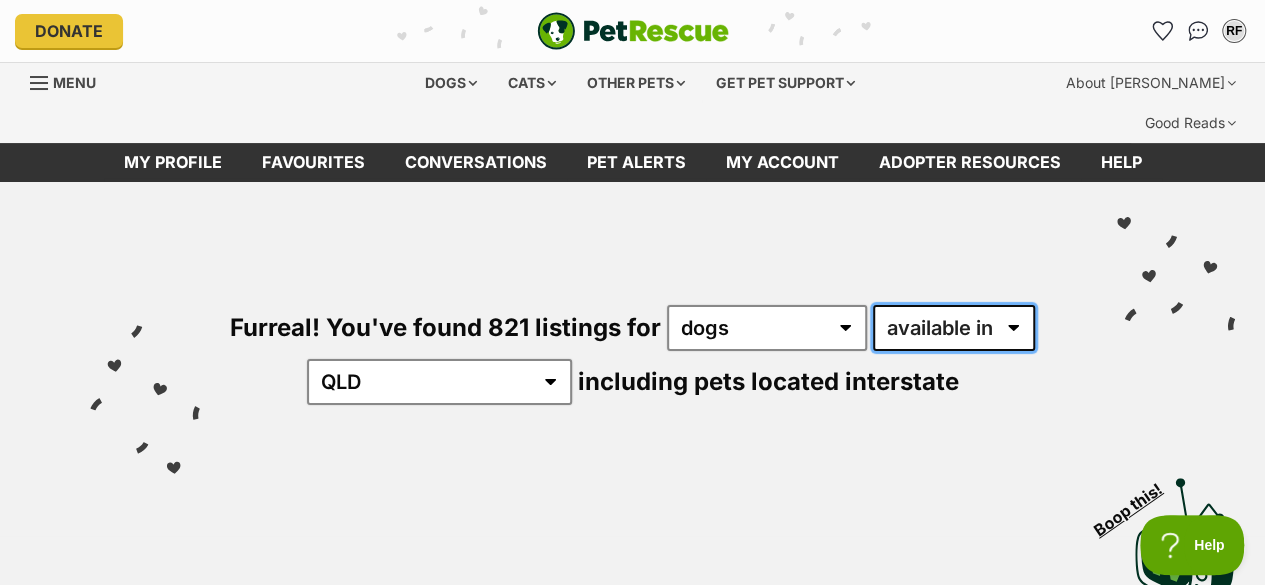 click on "available in
located in" at bounding box center (954, 328) 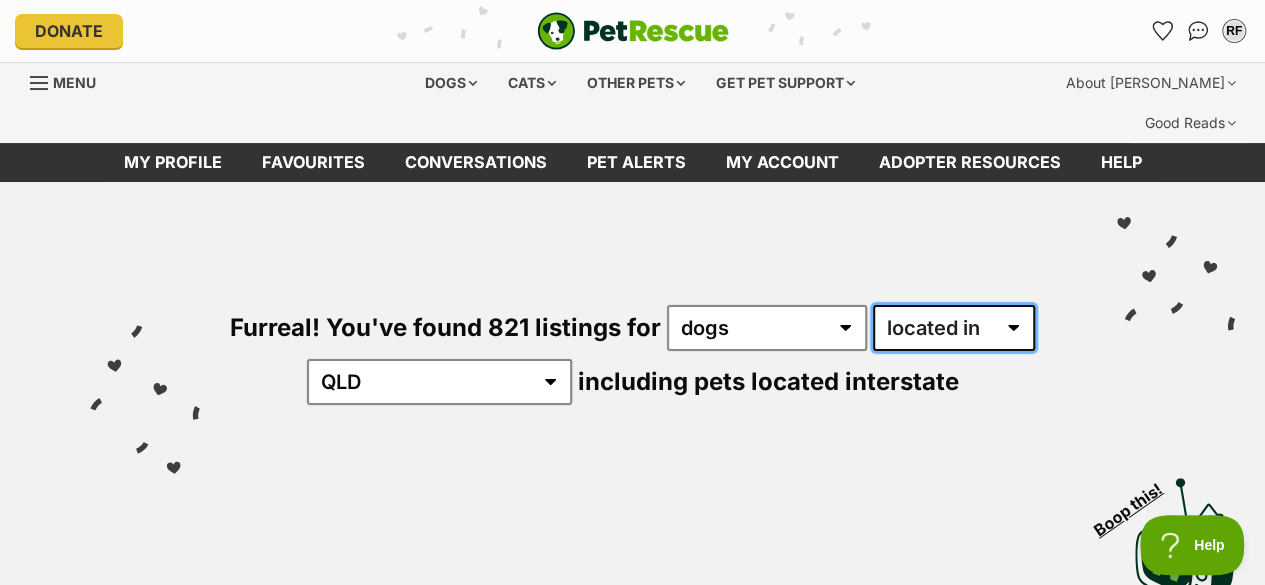 click on "available in
located in" at bounding box center (954, 328) 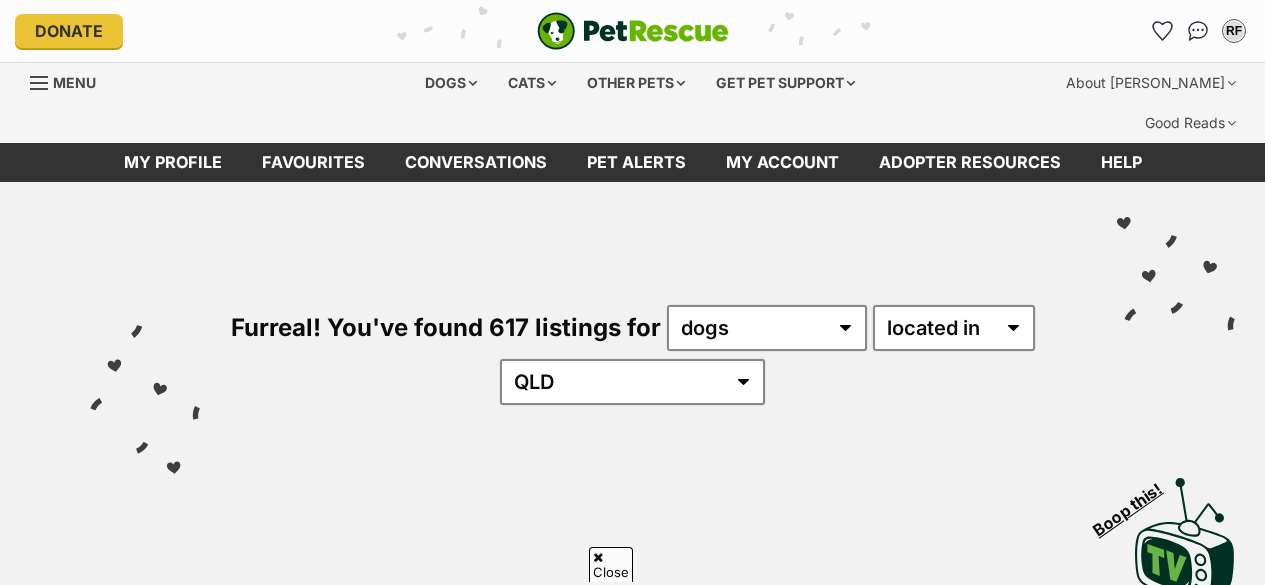 scroll, scrollTop: 532, scrollLeft: 0, axis: vertical 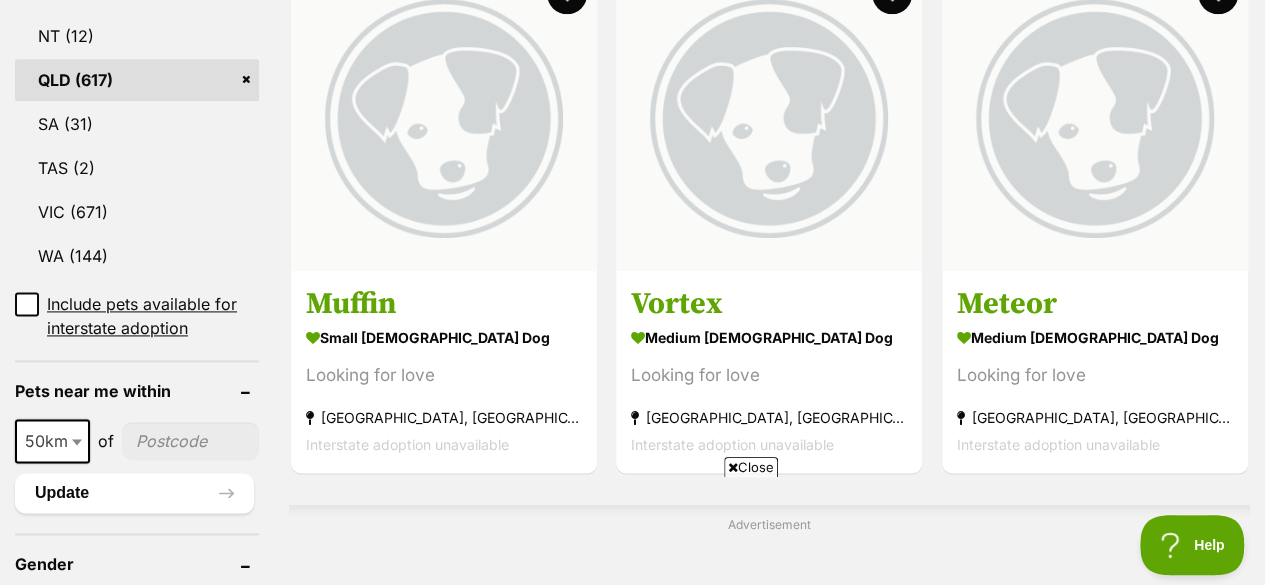 click at bounding box center (190, 441) 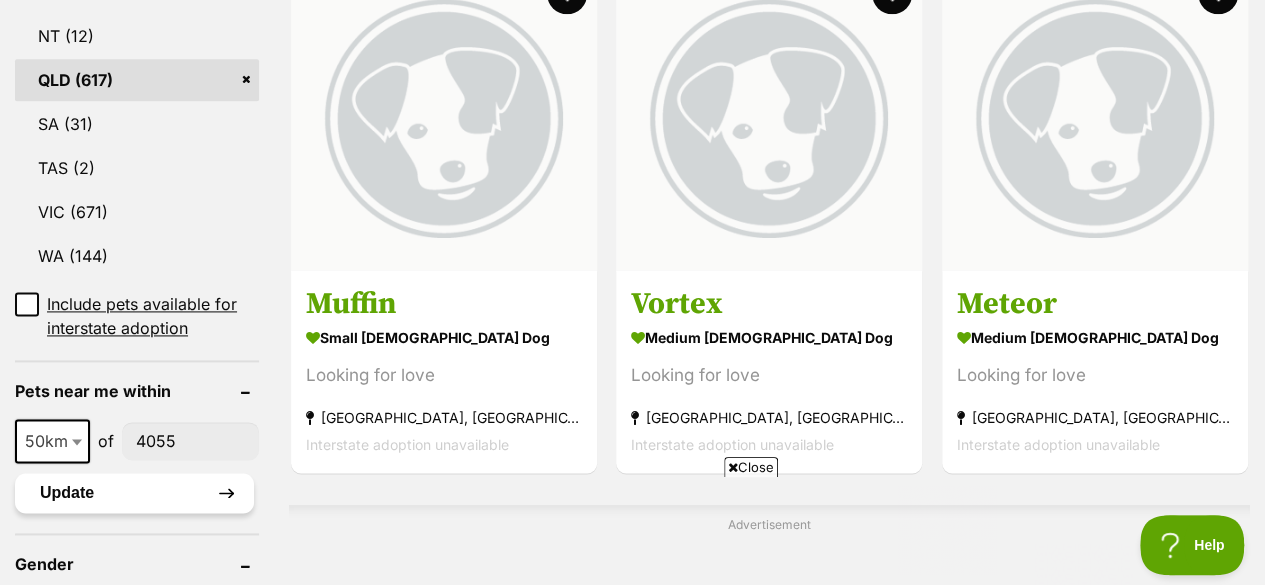 click on "Update" at bounding box center (134, 493) 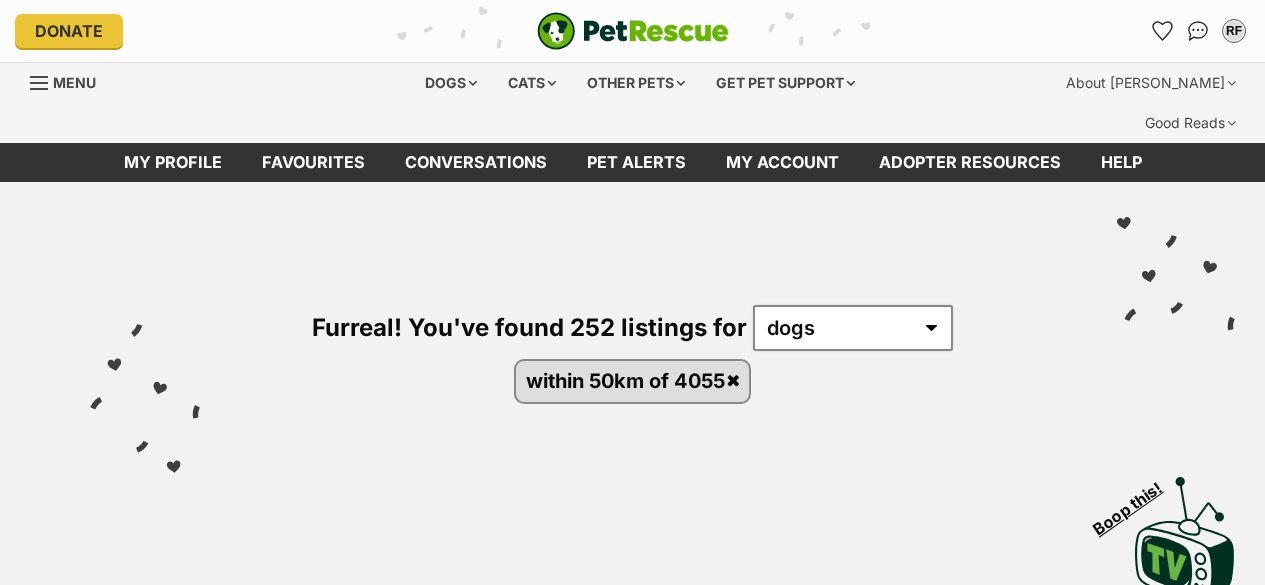 scroll, scrollTop: 0, scrollLeft: 0, axis: both 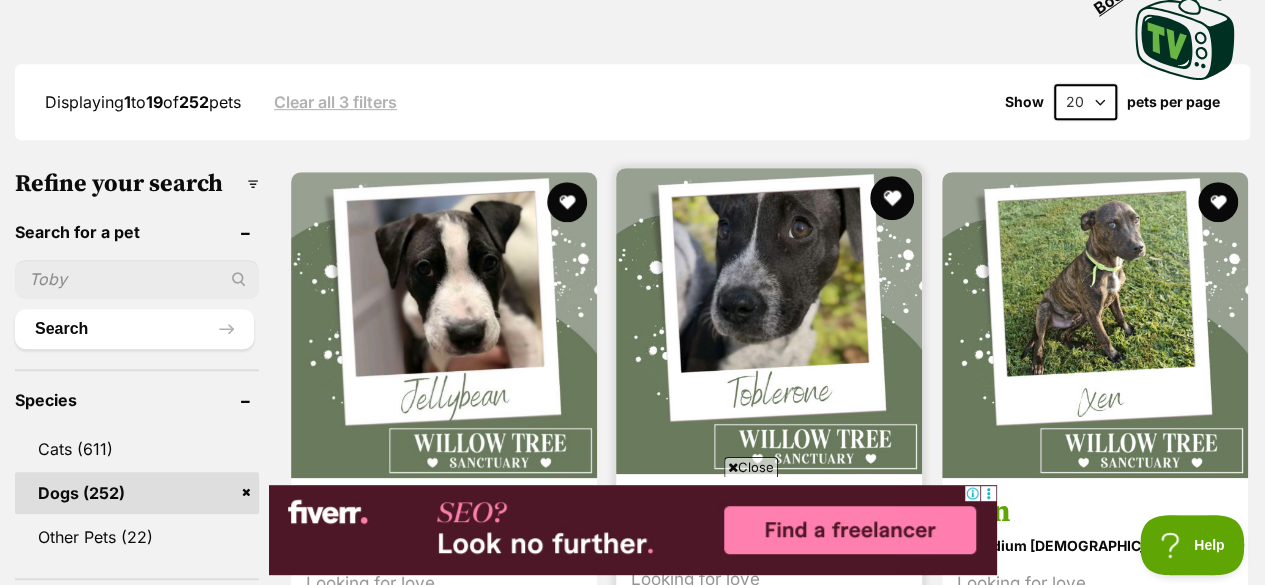 click at bounding box center [893, 198] 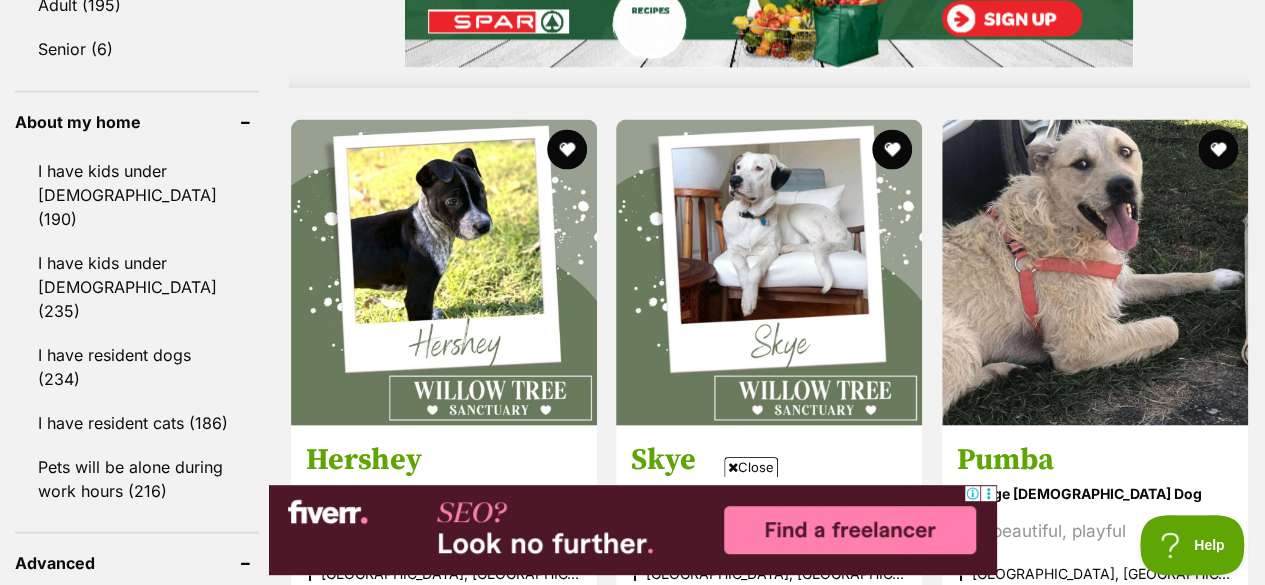 scroll, scrollTop: 1865, scrollLeft: 0, axis: vertical 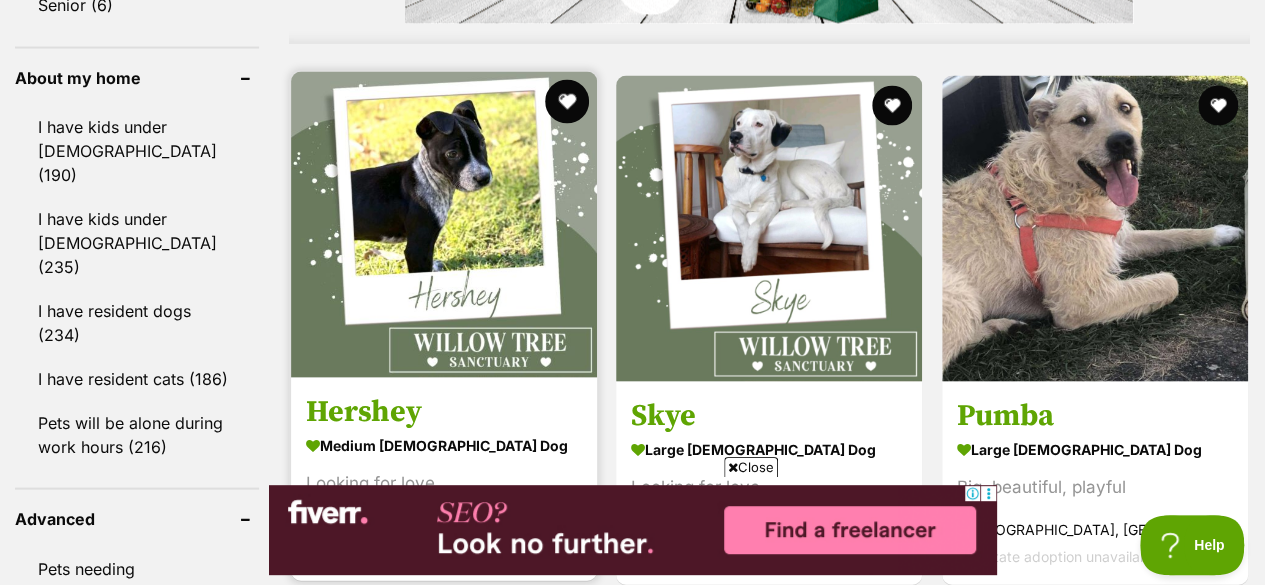 click at bounding box center [567, 101] 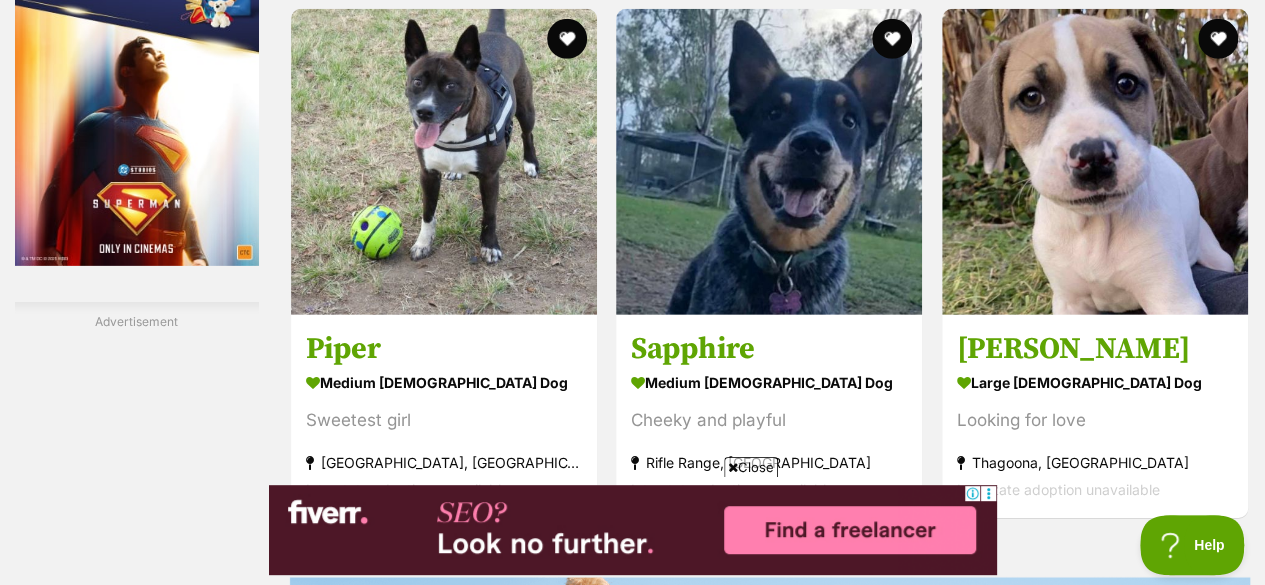 scroll, scrollTop: 2986, scrollLeft: 0, axis: vertical 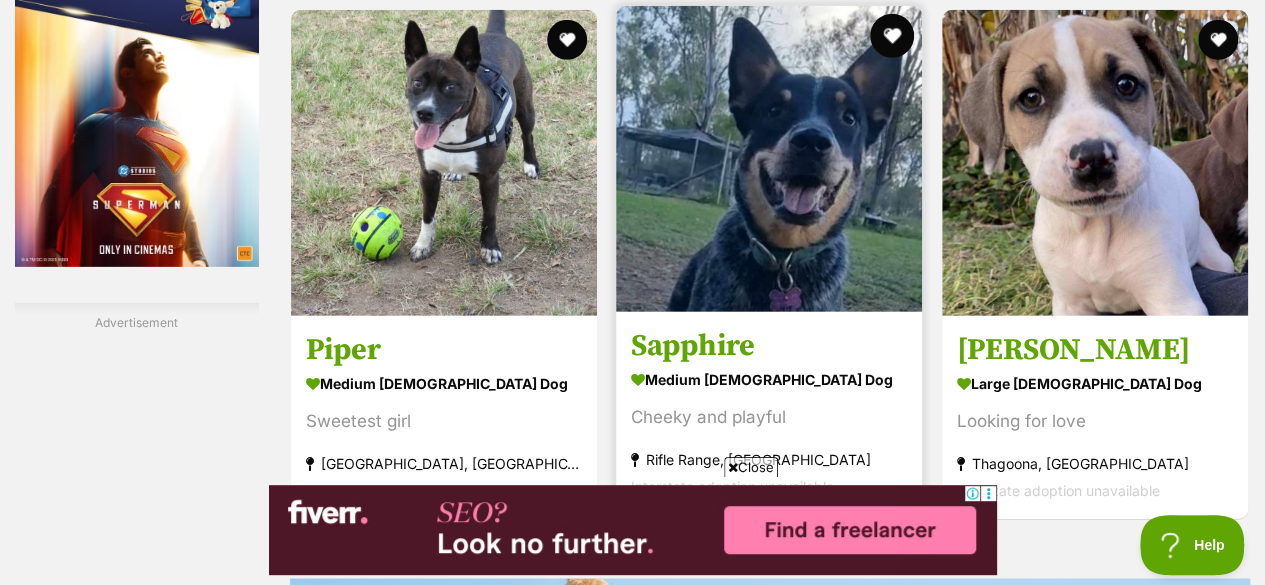 click at bounding box center (893, 36) 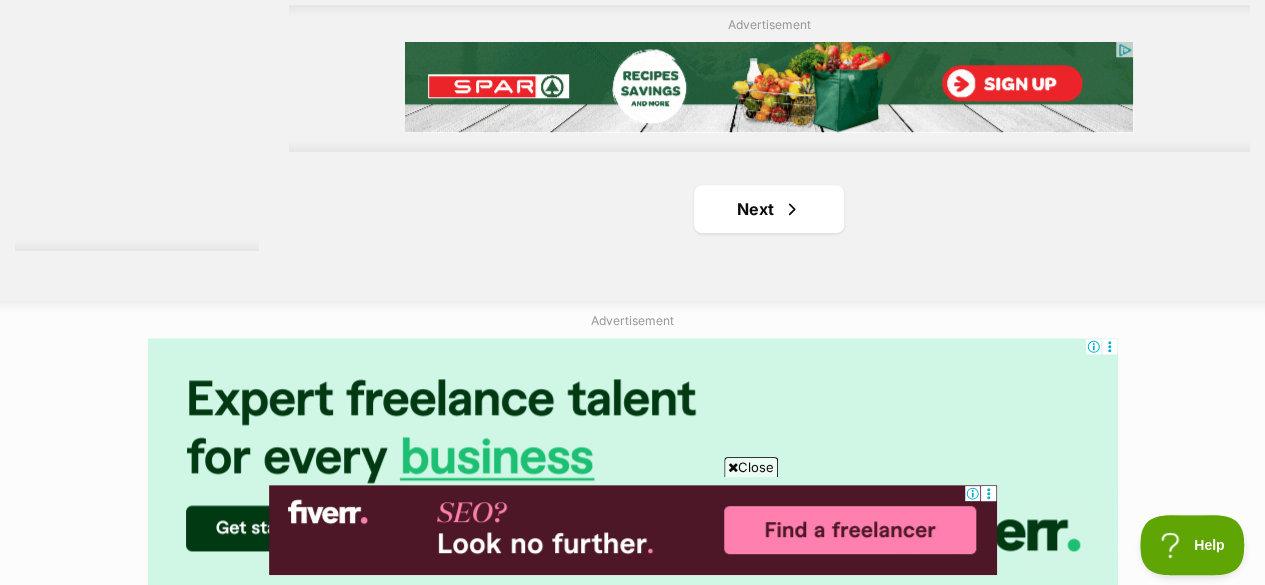 scroll, scrollTop: 4772, scrollLeft: 0, axis: vertical 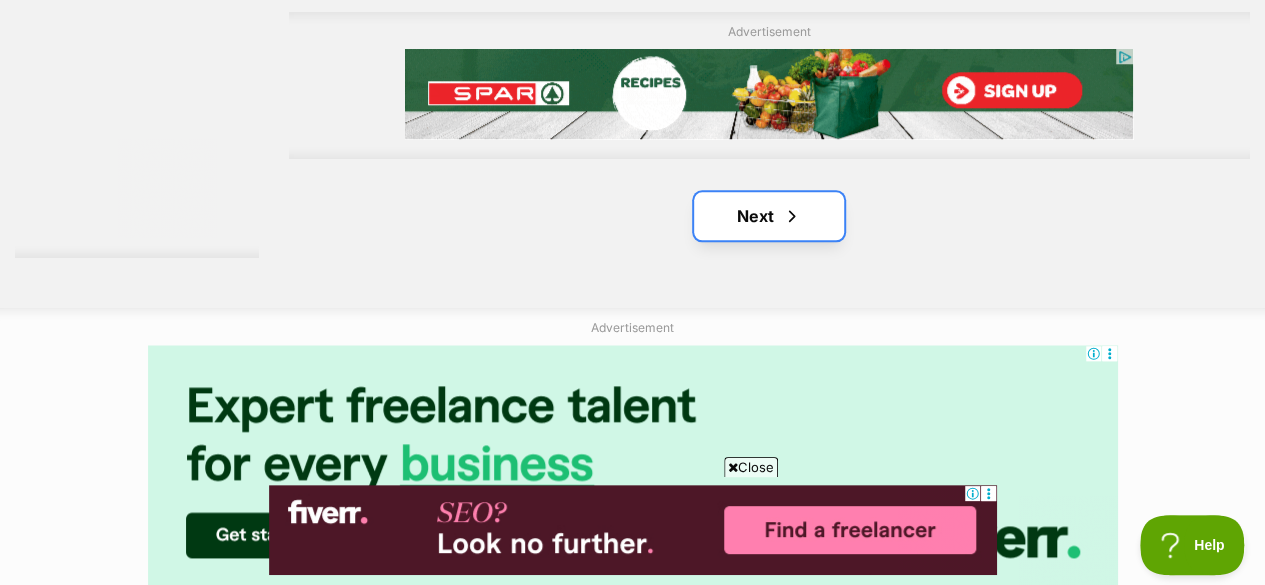 click at bounding box center [792, 216] 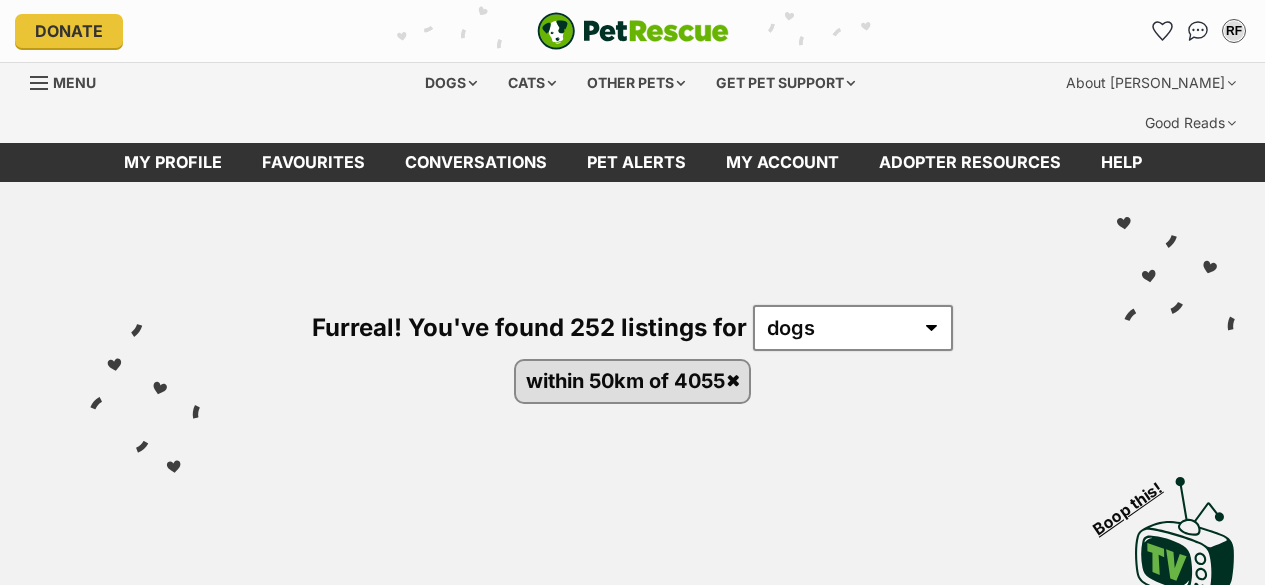 scroll, scrollTop: 0, scrollLeft: 0, axis: both 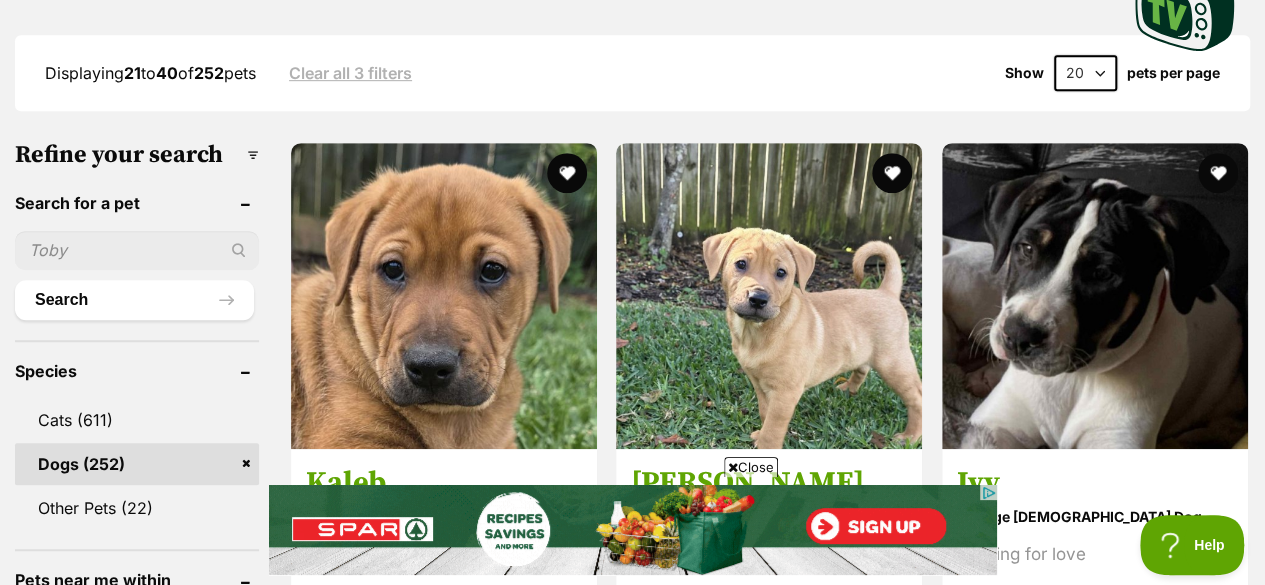click on "20 40 60" at bounding box center (1085, 73) 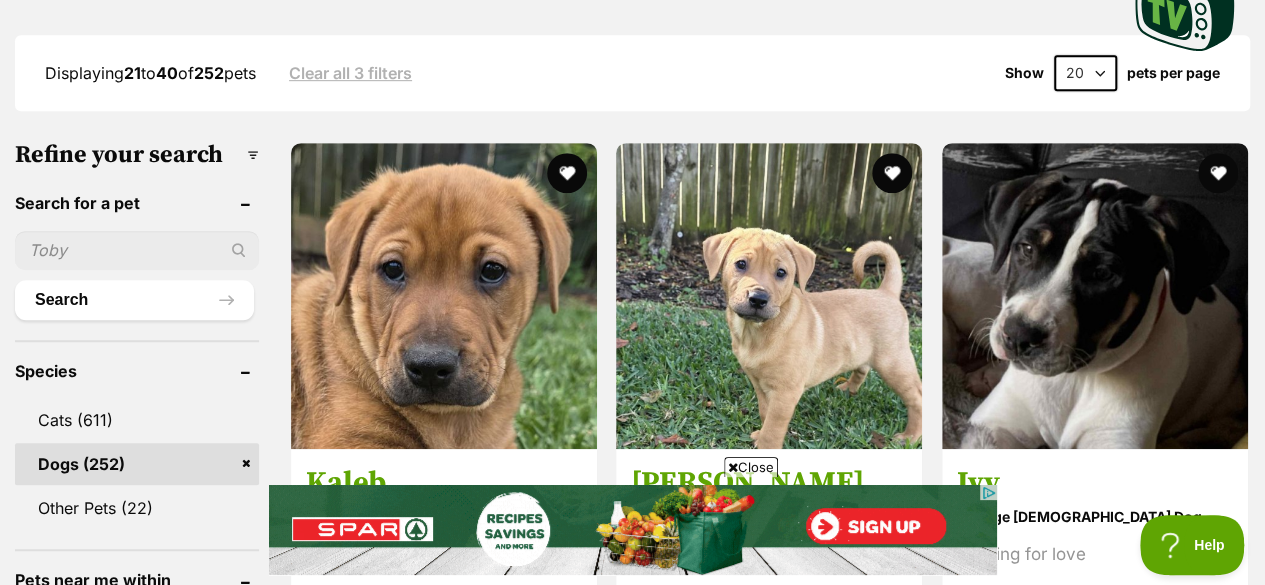 select on "40" 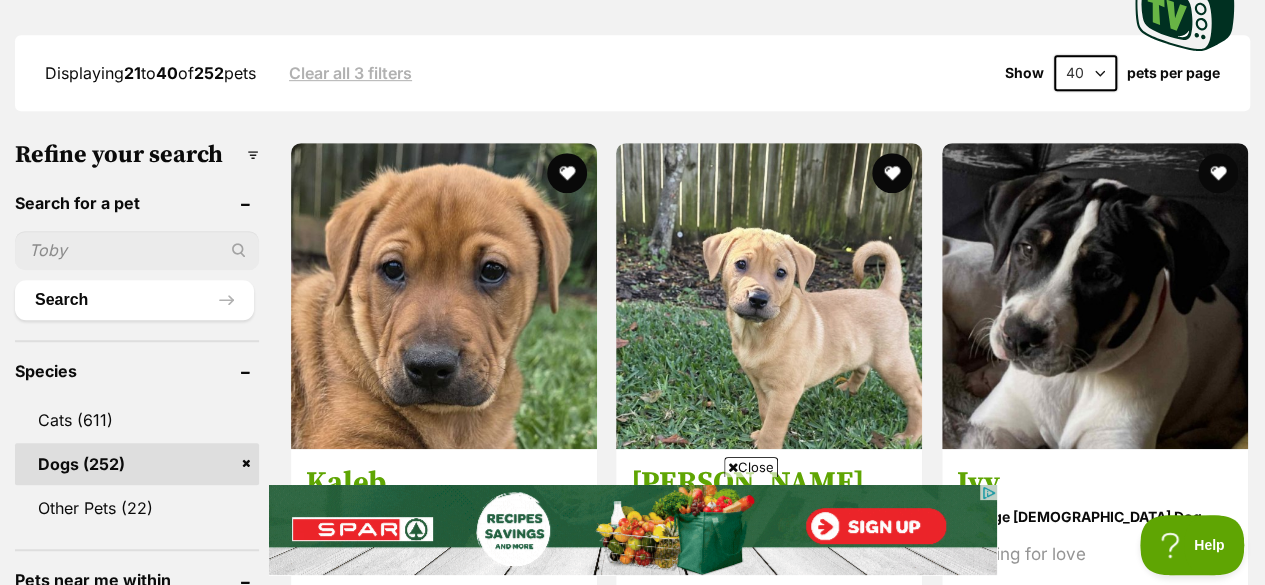 click on "20 40 60" at bounding box center (1085, 73) 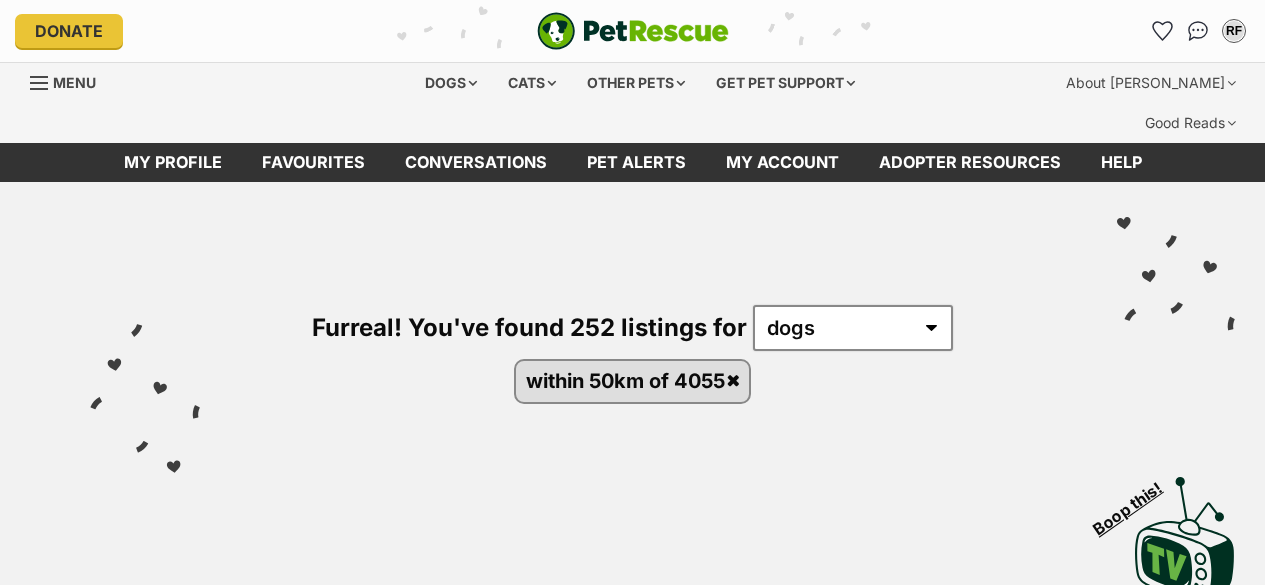 scroll, scrollTop: 0, scrollLeft: 0, axis: both 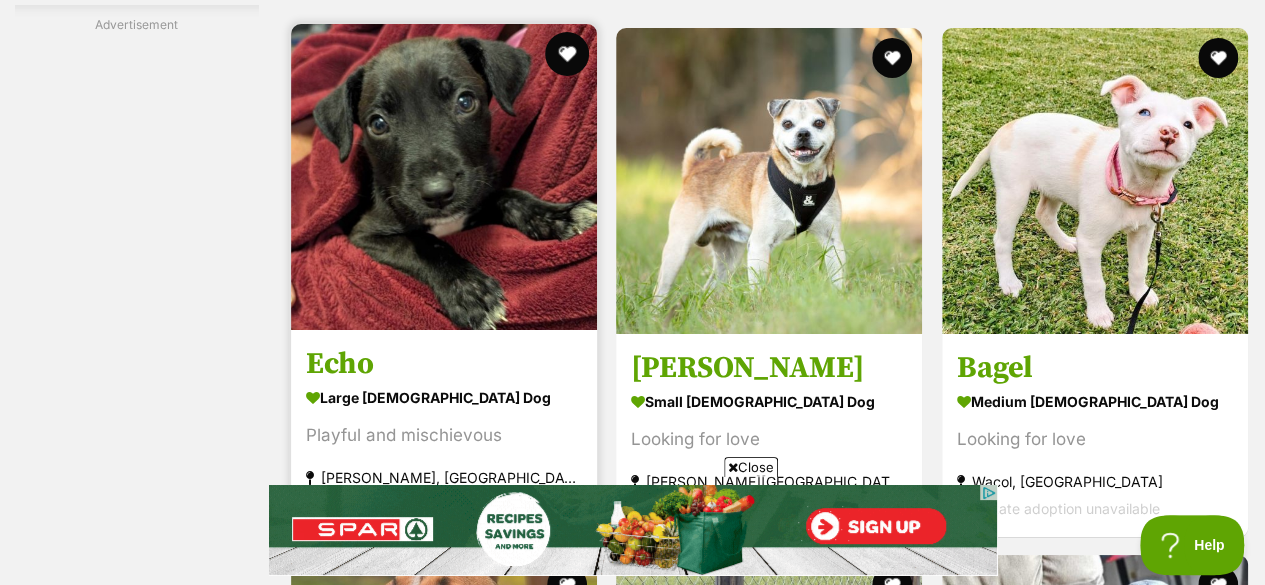 click at bounding box center [567, 54] 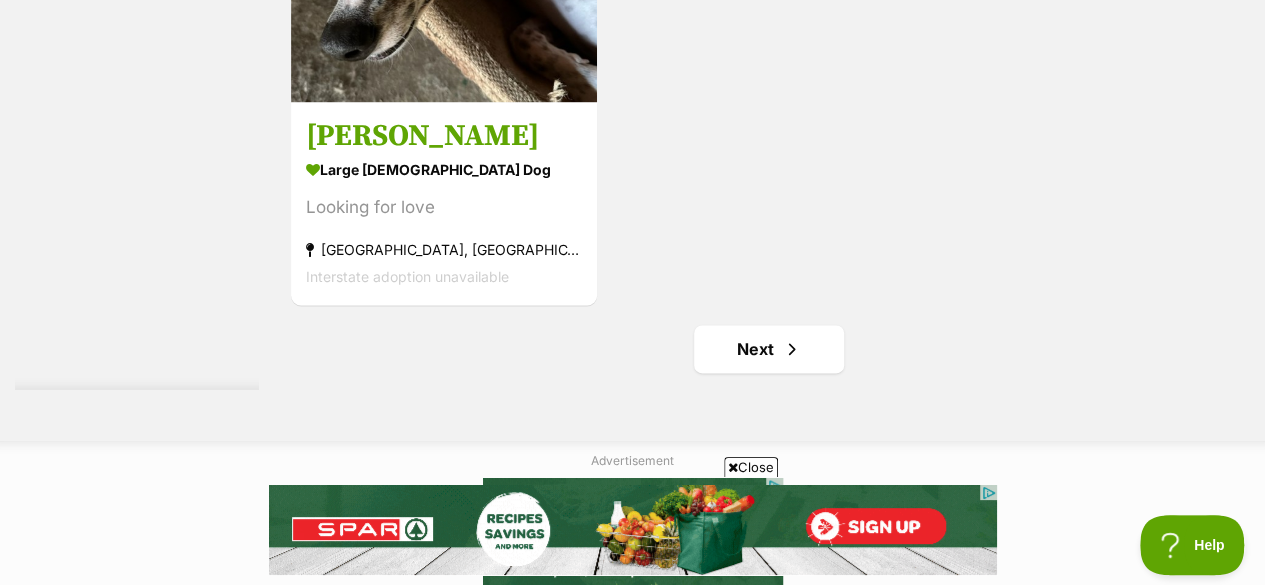 scroll, scrollTop: 8910, scrollLeft: 0, axis: vertical 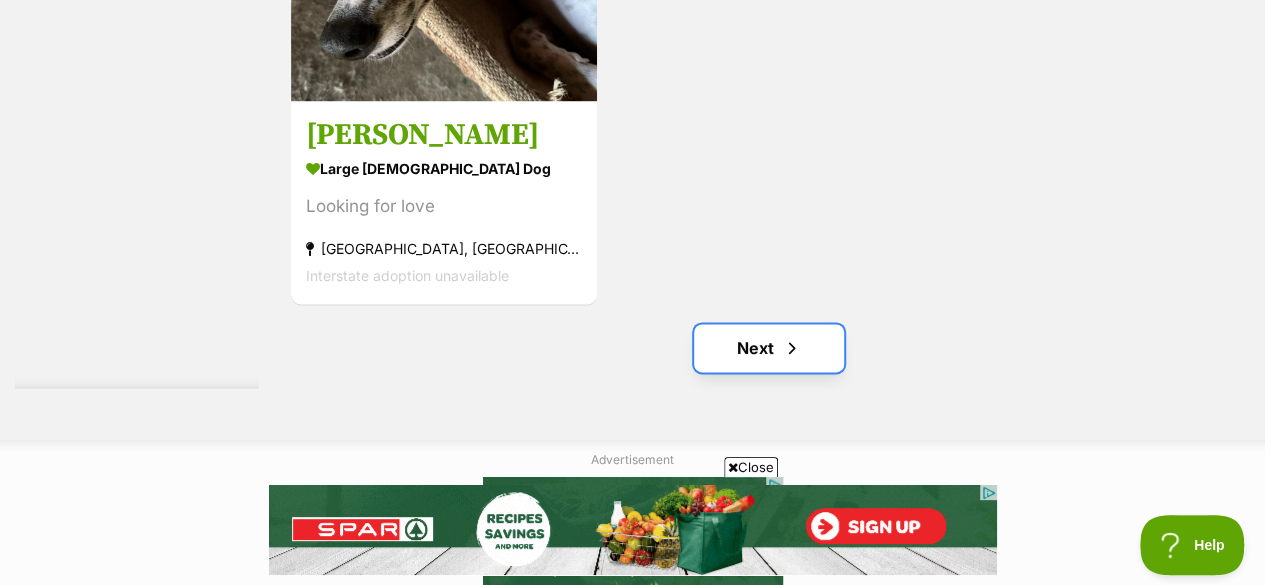 click on "Next" at bounding box center [769, 348] 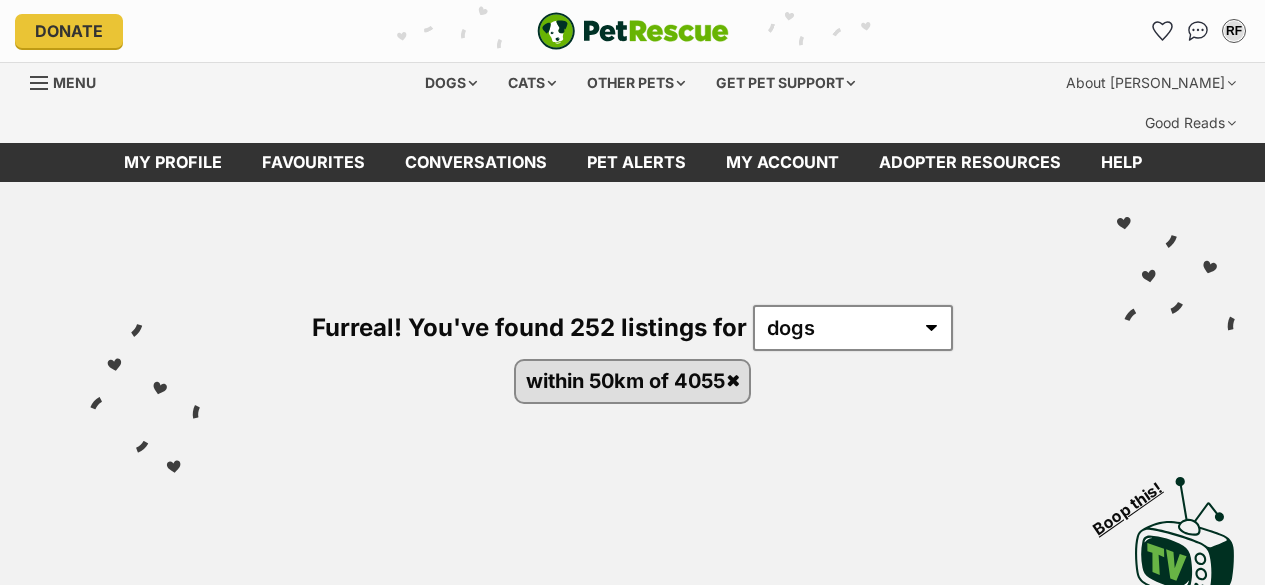 scroll, scrollTop: 0, scrollLeft: 0, axis: both 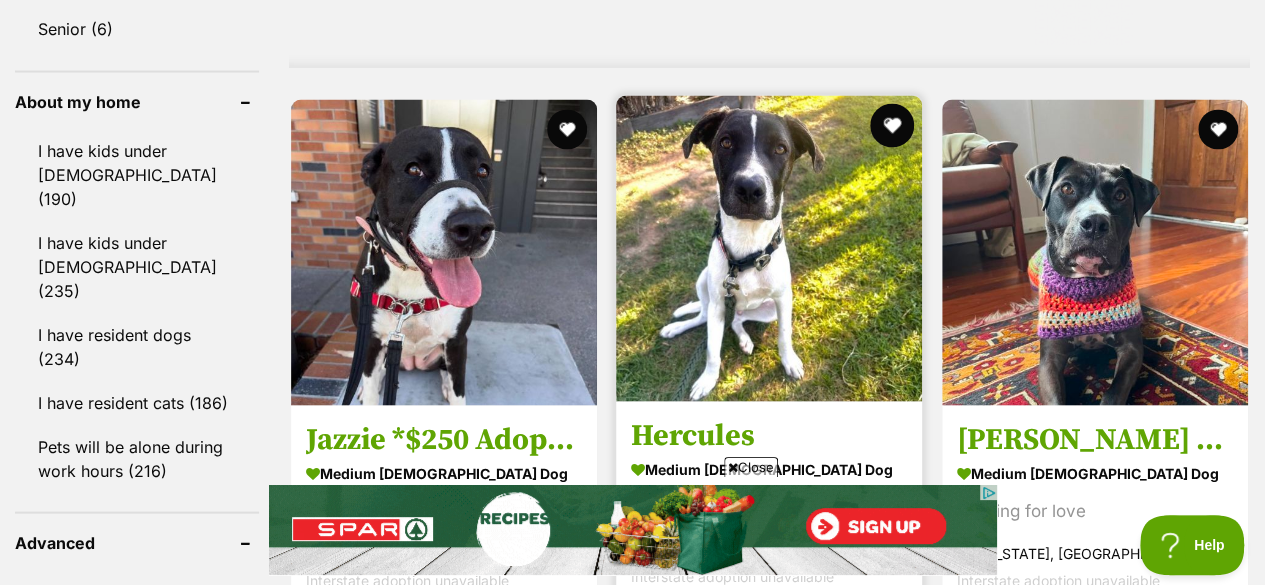 click at bounding box center [893, 125] 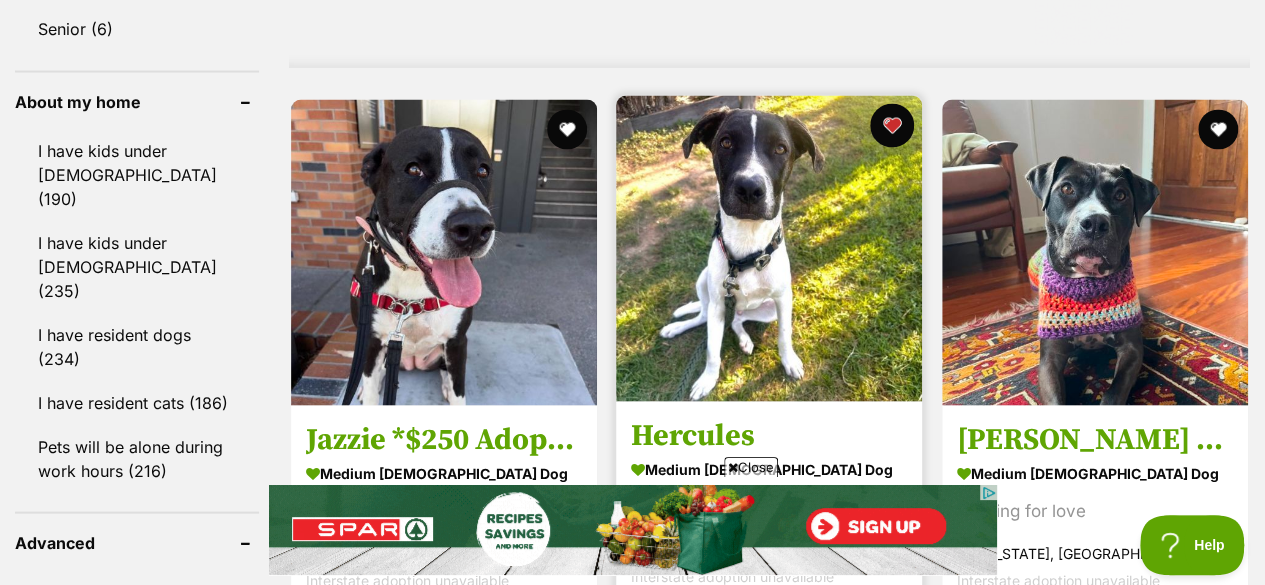 click at bounding box center [893, 125] 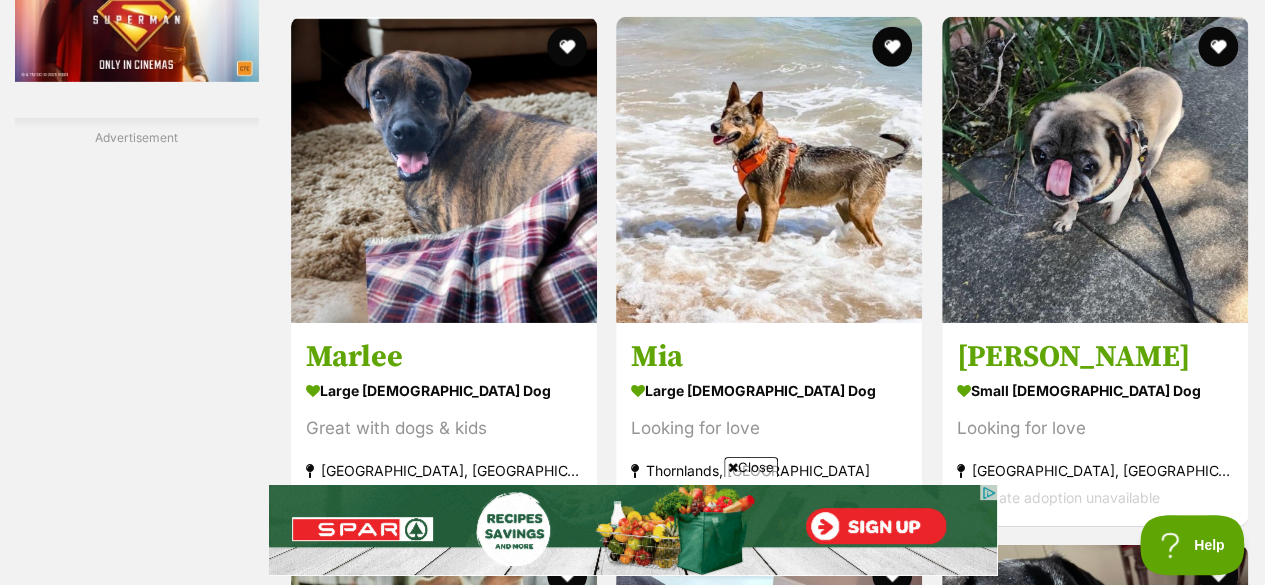 scroll, scrollTop: 3173, scrollLeft: 0, axis: vertical 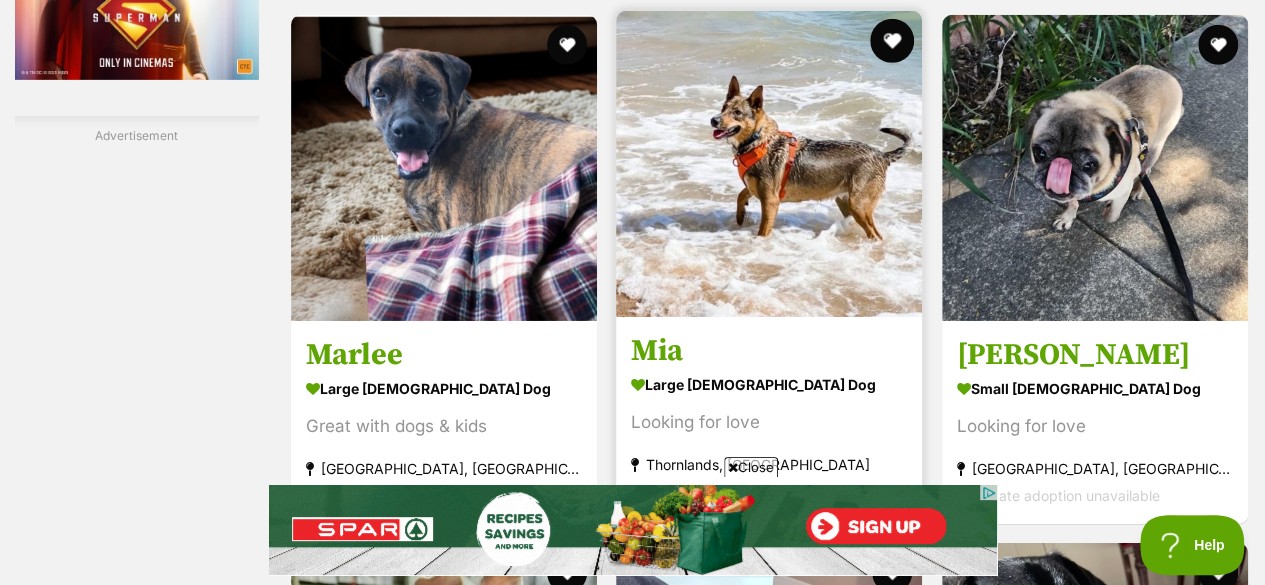 click at bounding box center [893, 41] 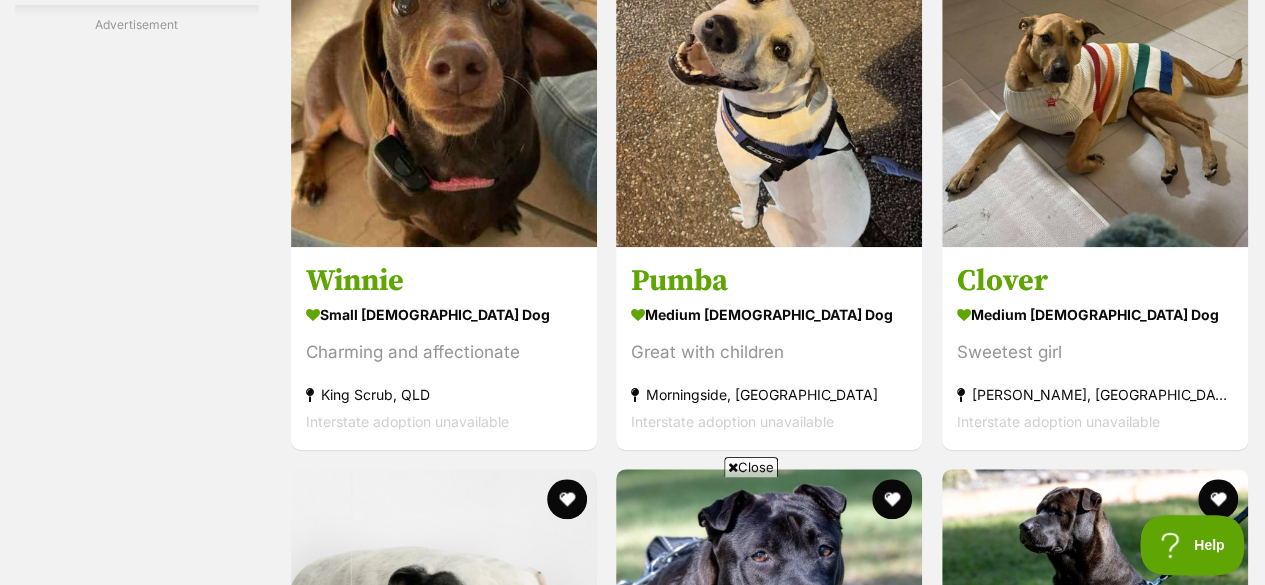 scroll, scrollTop: 0, scrollLeft: 0, axis: both 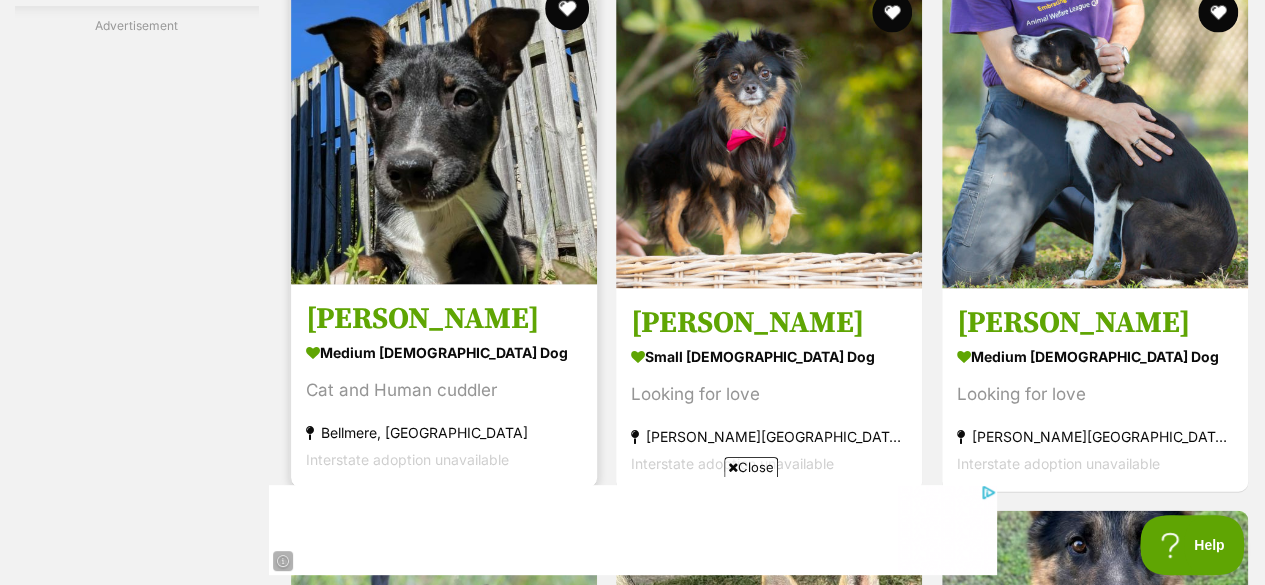 click at bounding box center [567, 9] 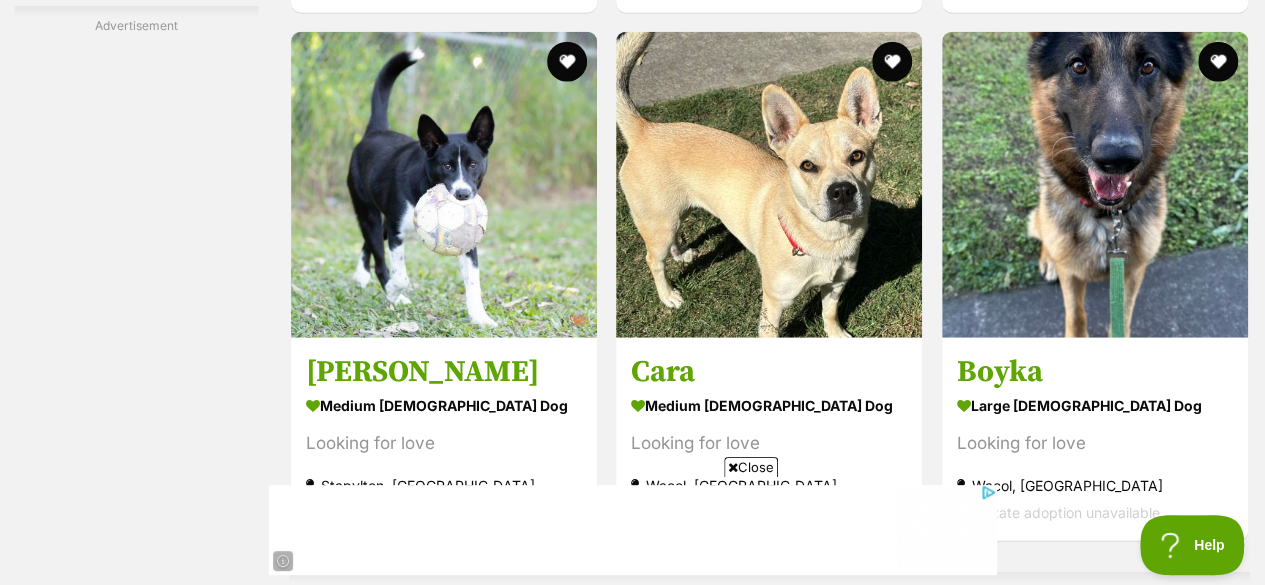 scroll, scrollTop: 6176, scrollLeft: 0, axis: vertical 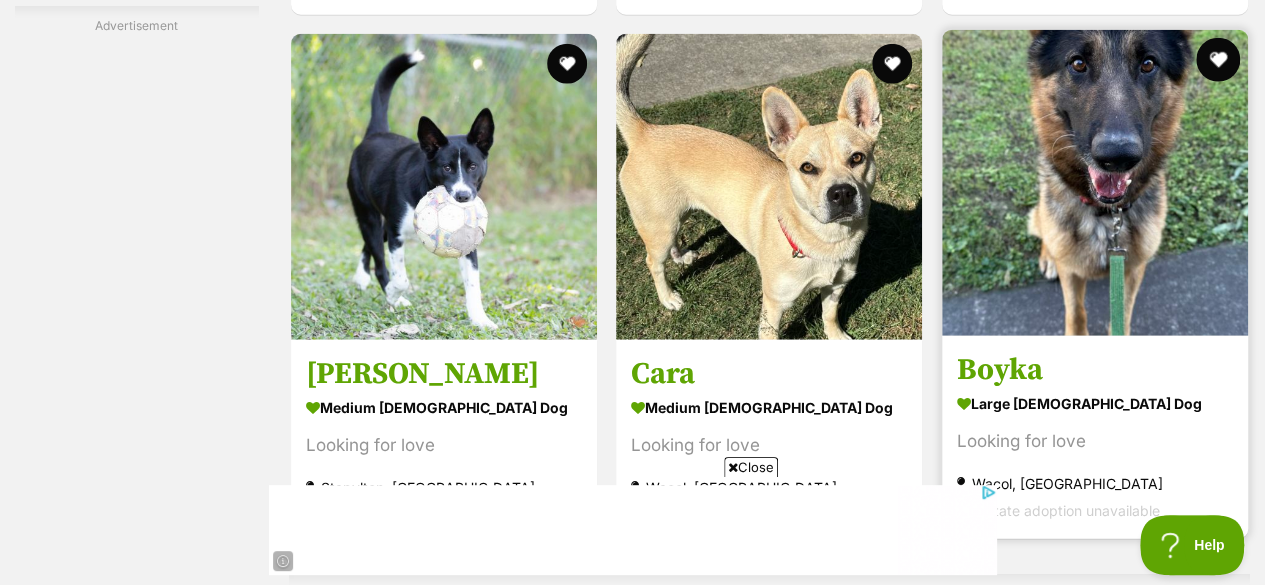 click at bounding box center (1218, 60) 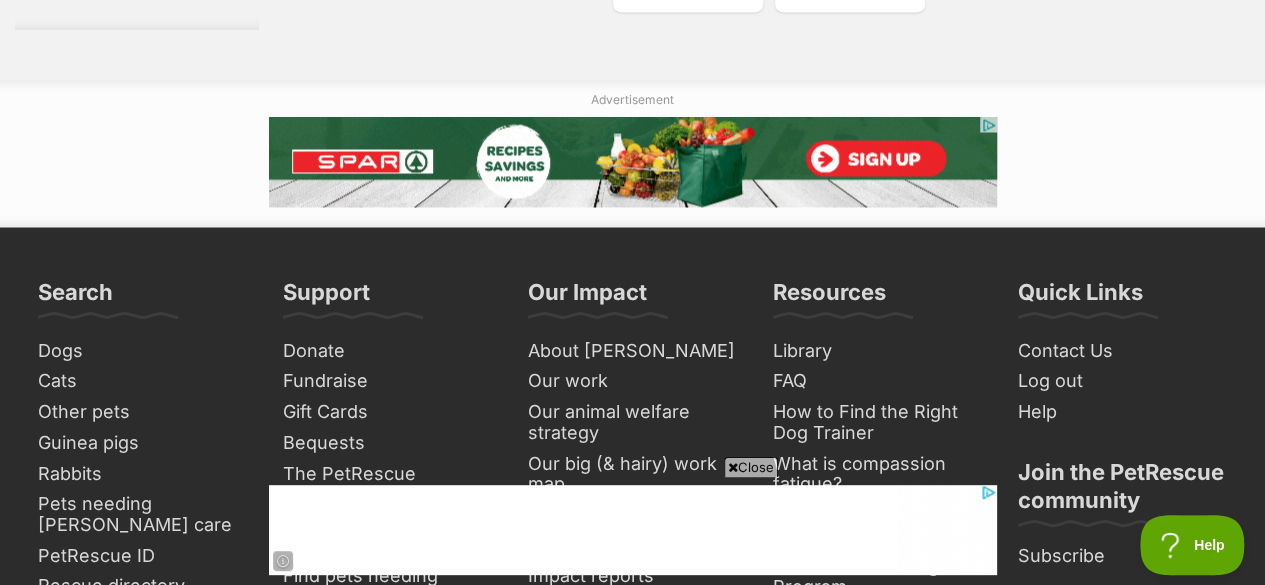 scroll, scrollTop: 9270, scrollLeft: 0, axis: vertical 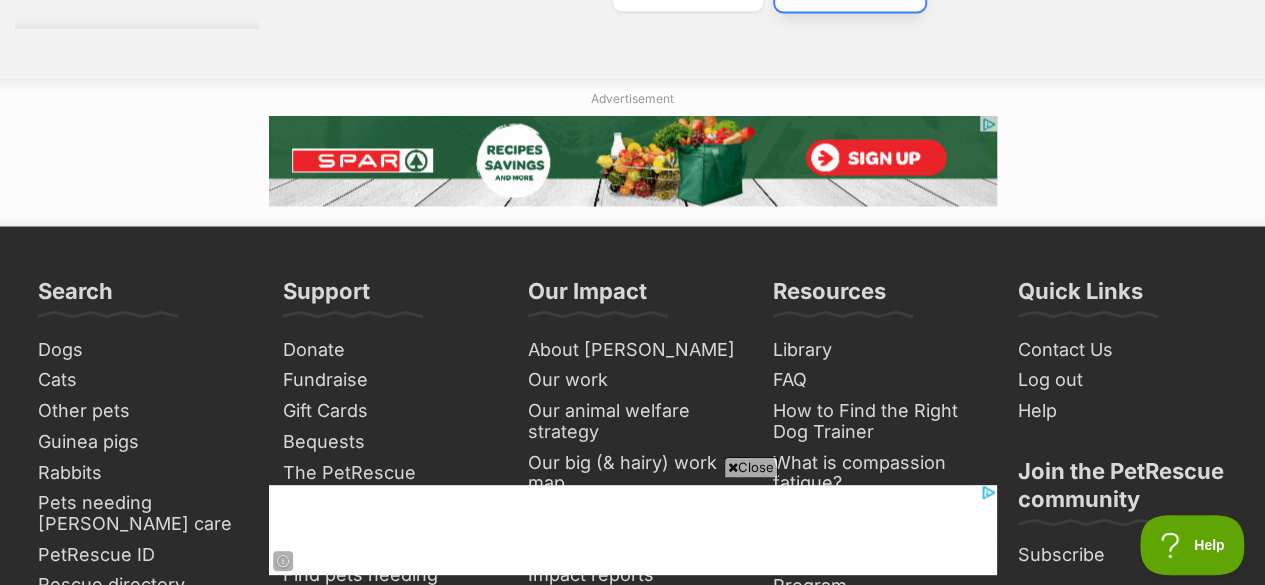 click on "Next" at bounding box center (850, -13) 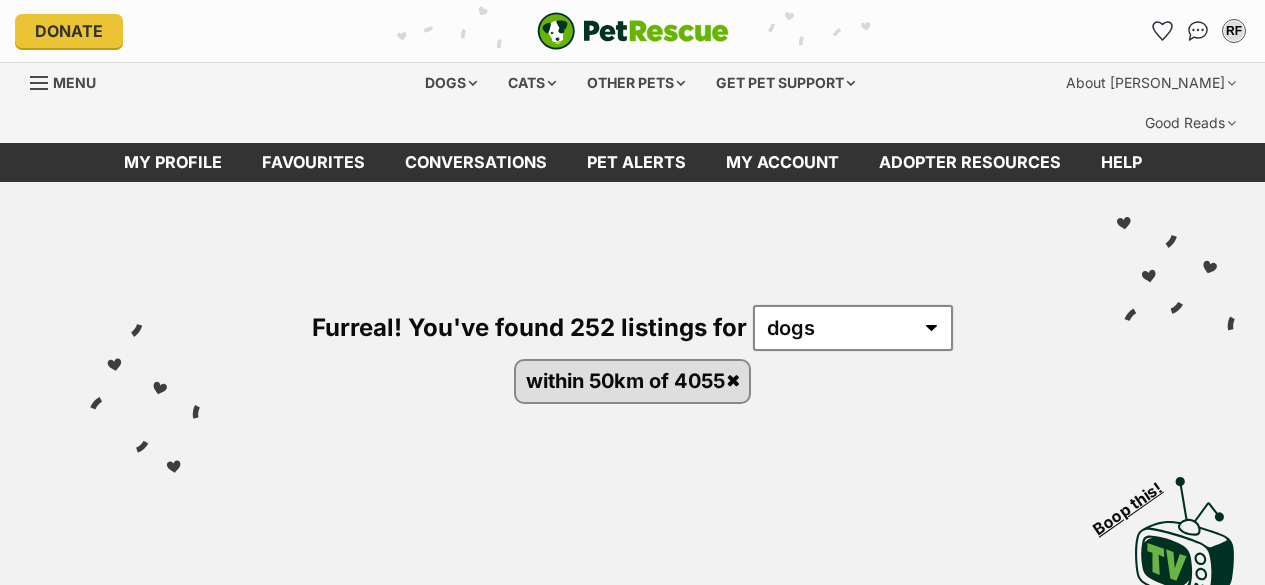 scroll, scrollTop: 0, scrollLeft: 0, axis: both 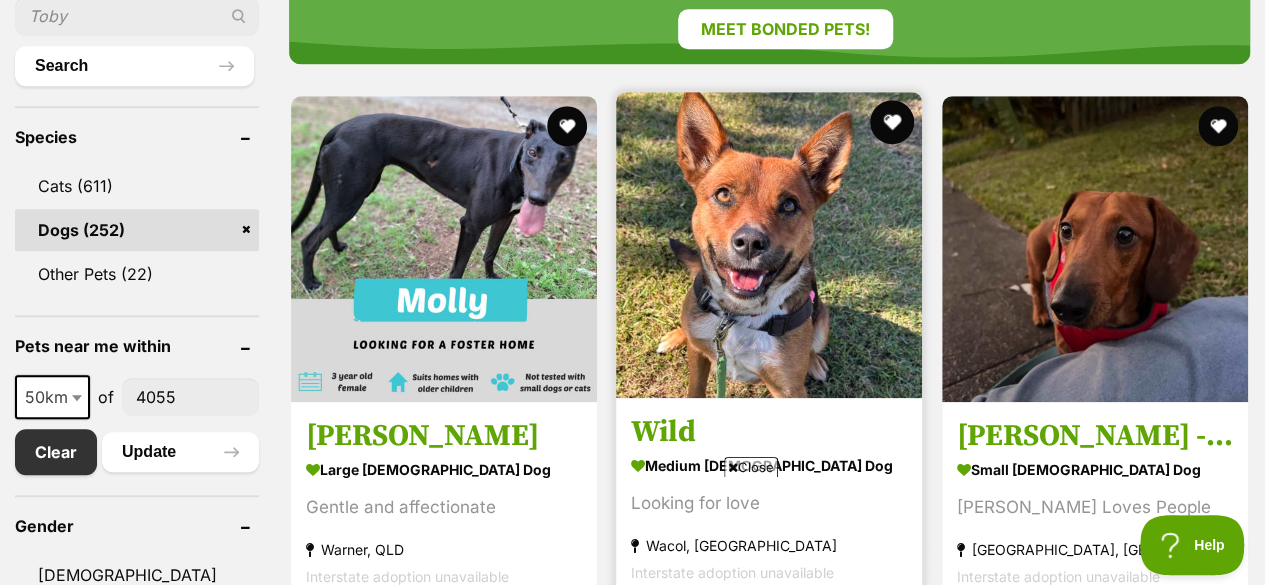 click at bounding box center (893, 122) 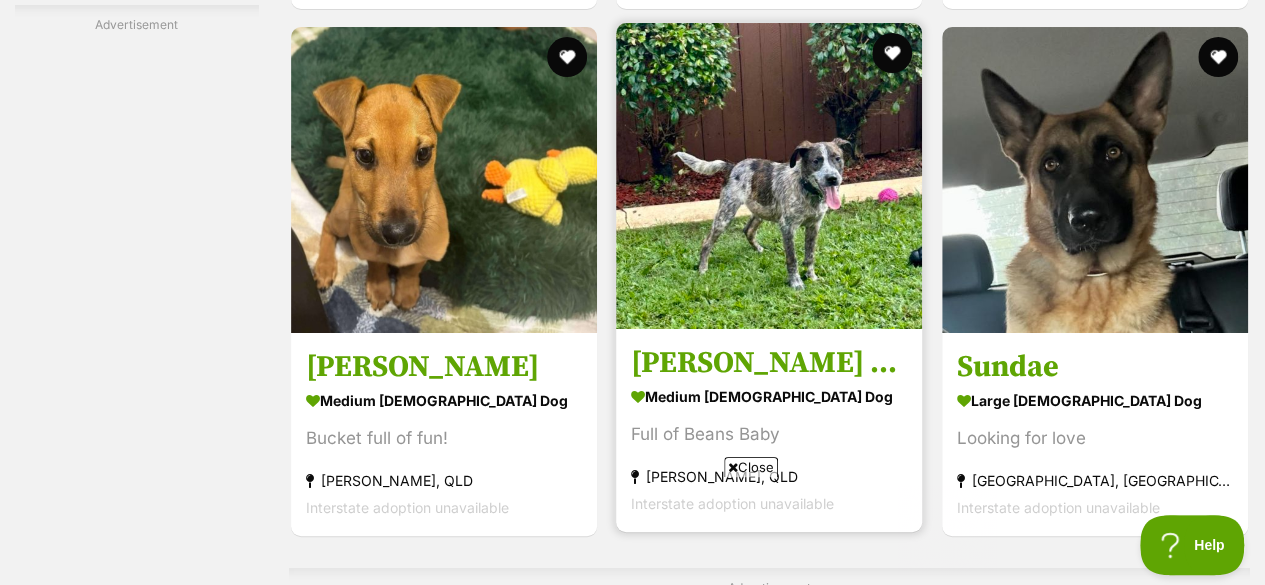 scroll, scrollTop: 3886, scrollLeft: 0, axis: vertical 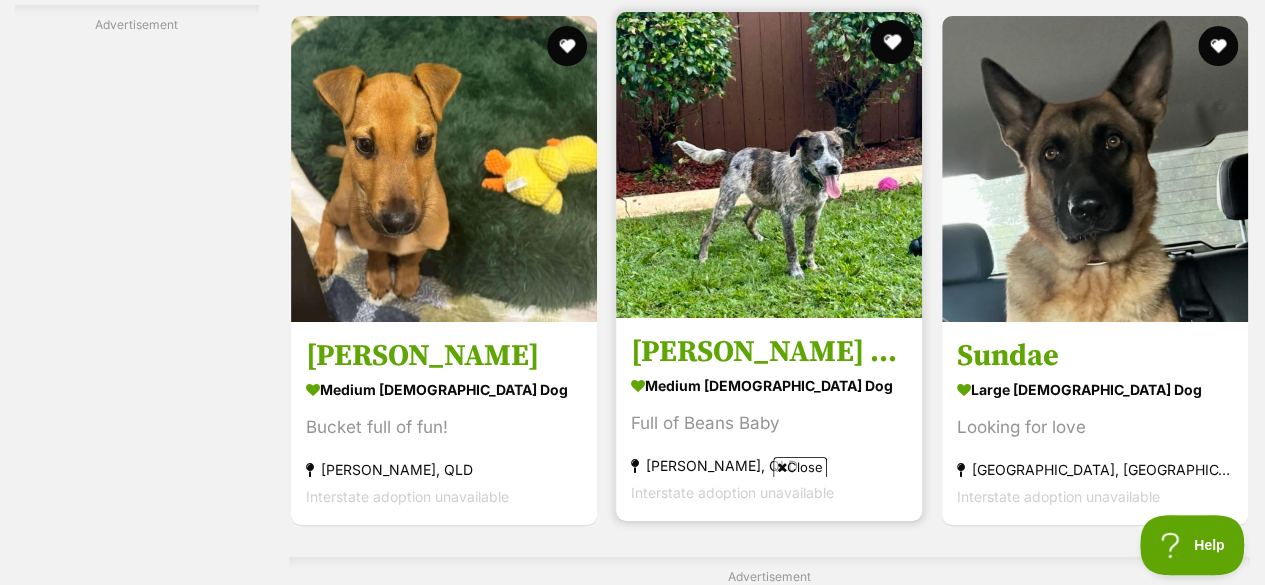 click at bounding box center (893, 42) 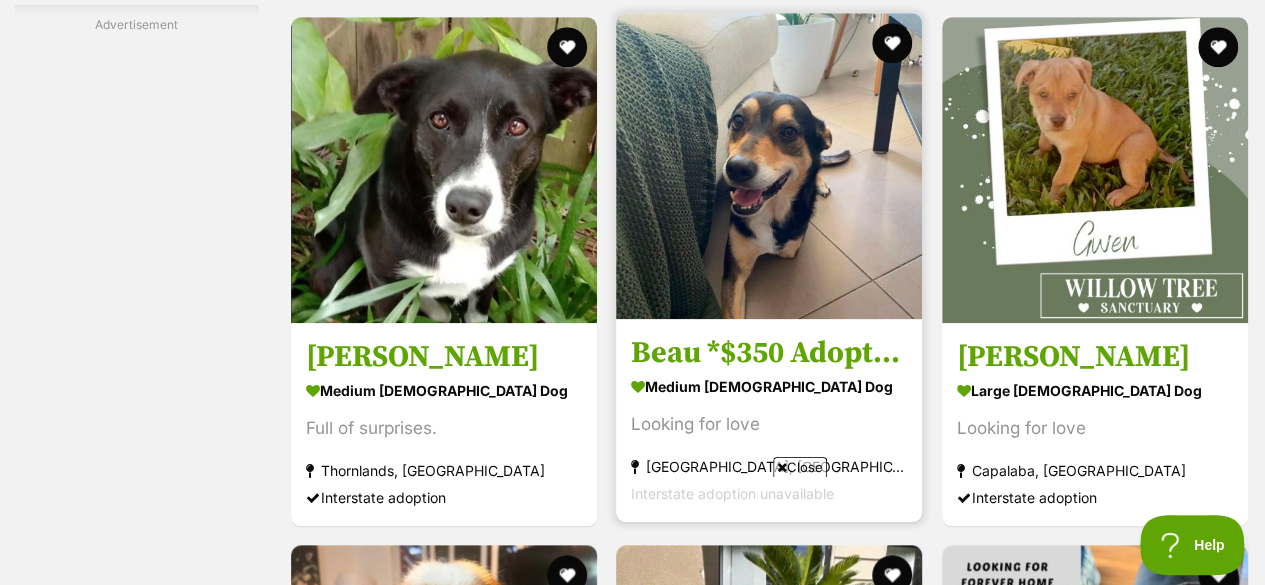 scroll, scrollTop: 4607, scrollLeft: 0, axis: vertical 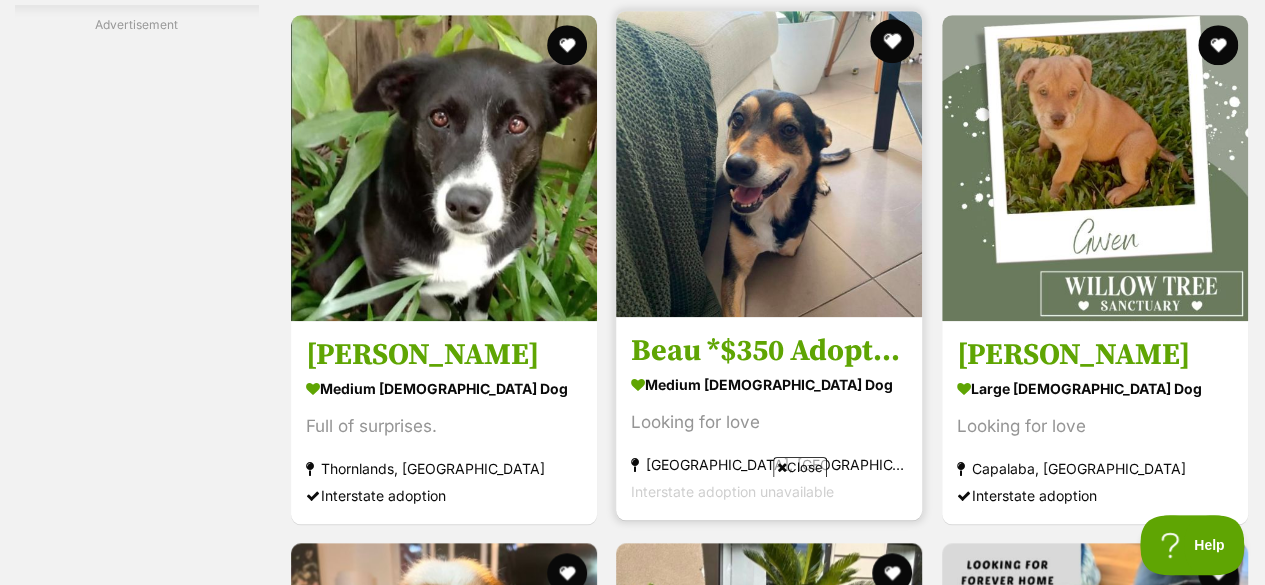 click at bounding box center [893, 41] 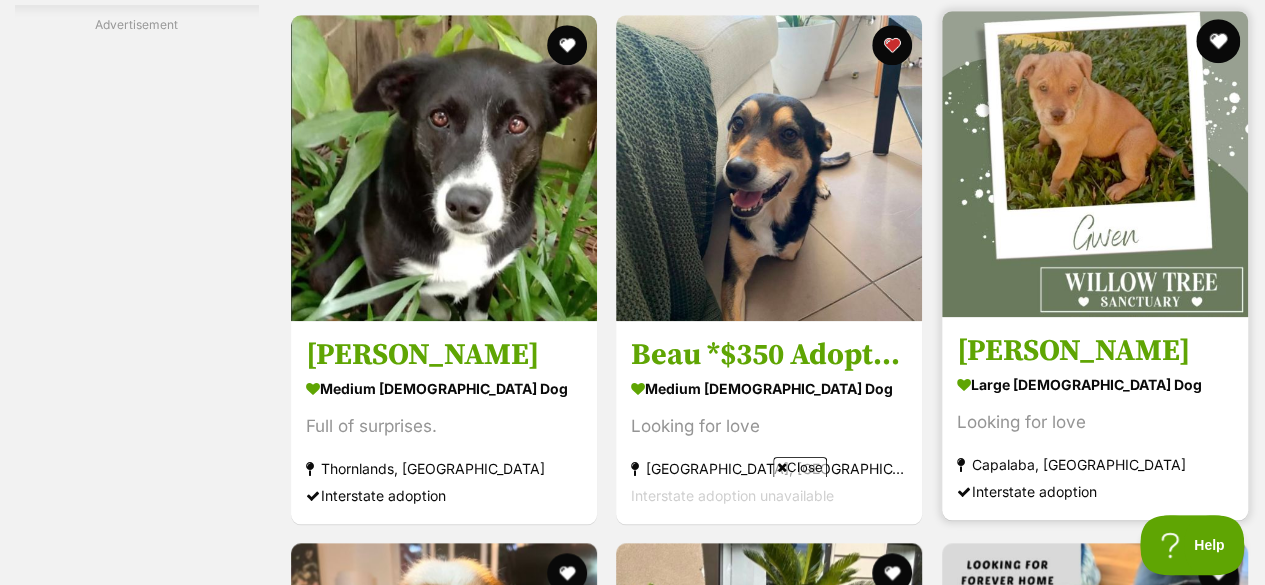 click at bounding box center [1218, 41] 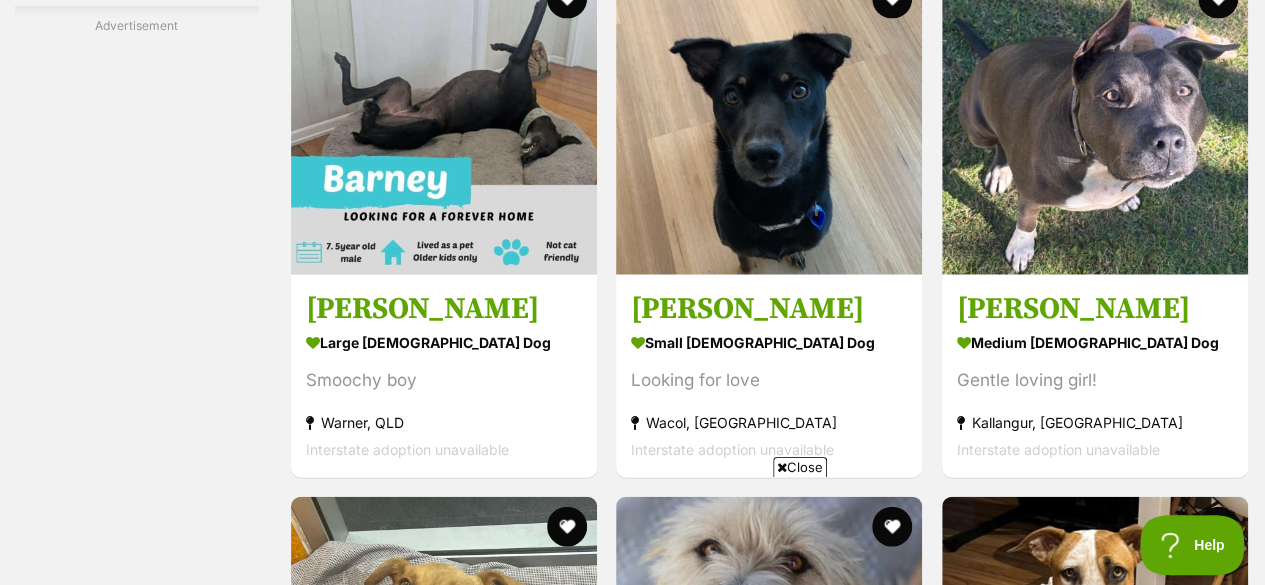 scroll, scrollTop: 5863, scrollLeft: 0, axis: vertical 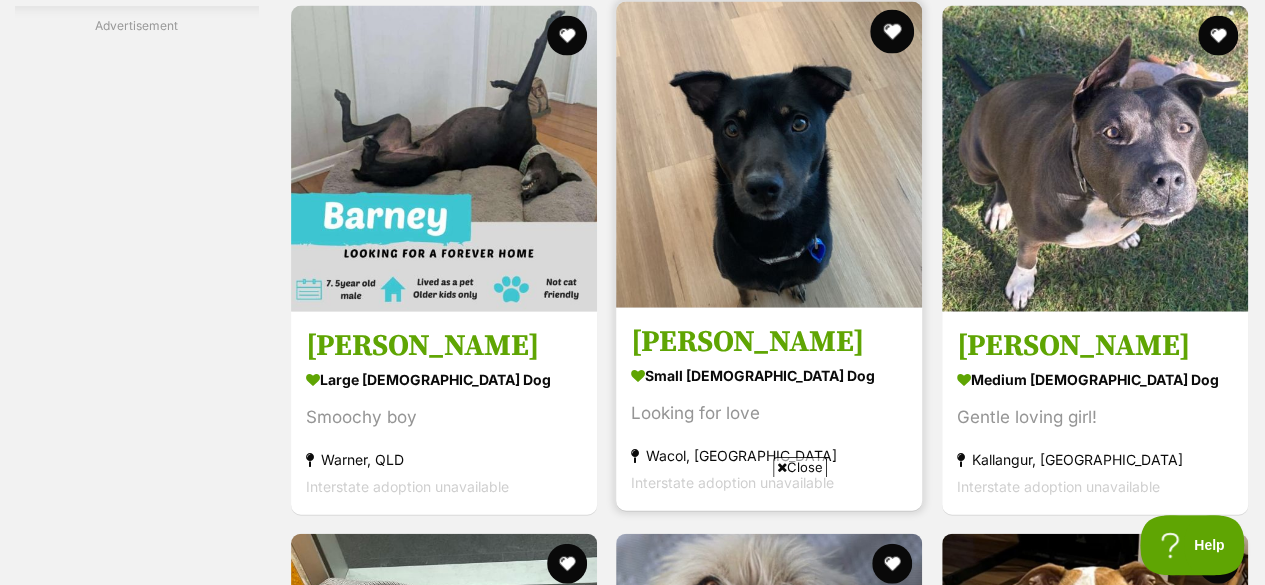 click at bounding box center [893, 32] 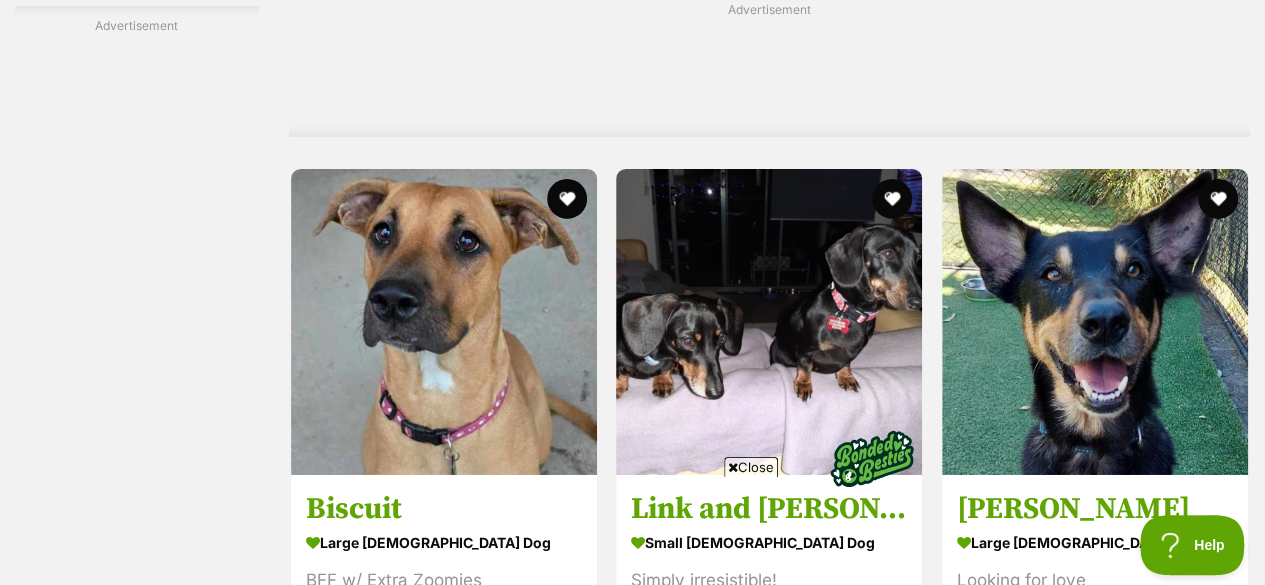 scroll, scrollTop: 6977, scrollLeft: 0, axis: vertical 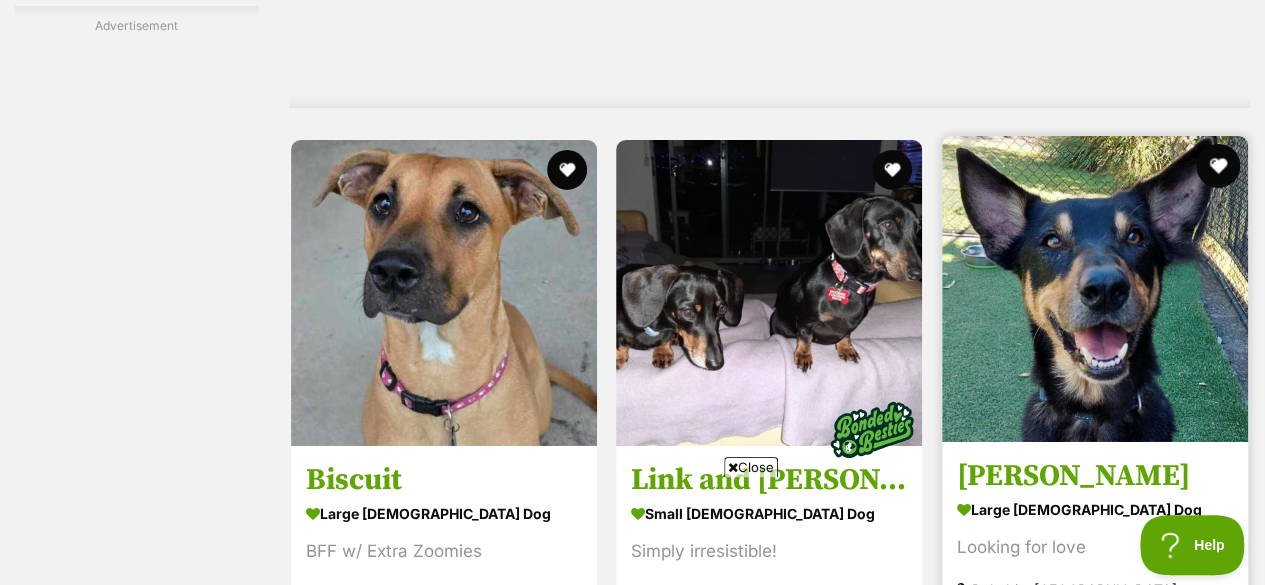 click at bounding box center [1218, 166] 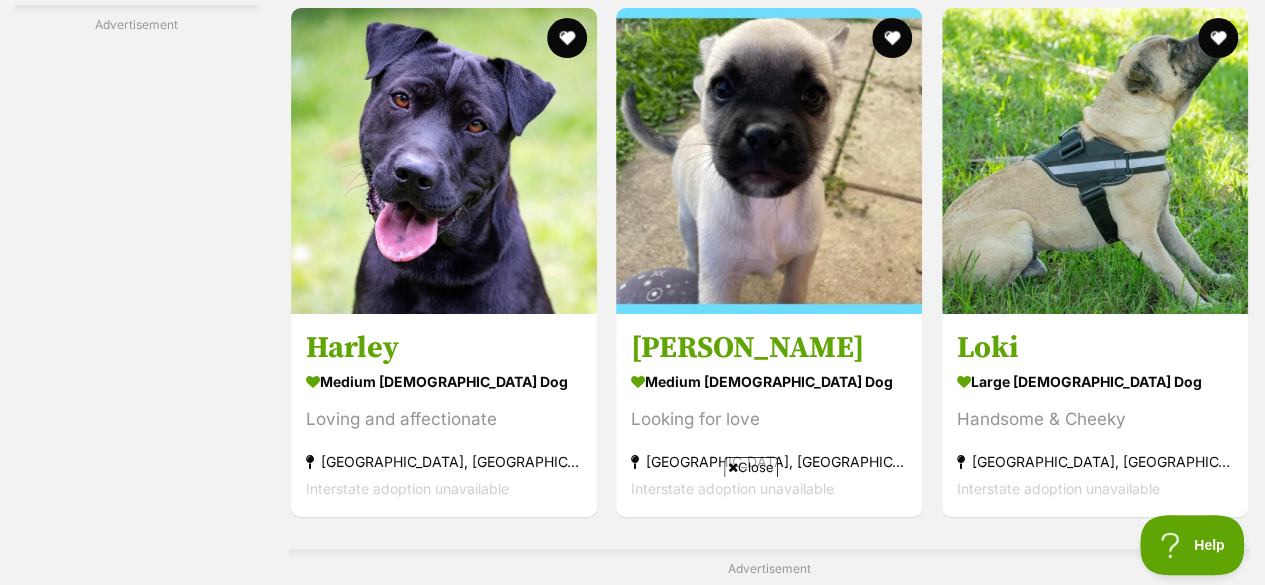 scroll, scrollTop: 7644, scrollLeft: 0, axis: vertical 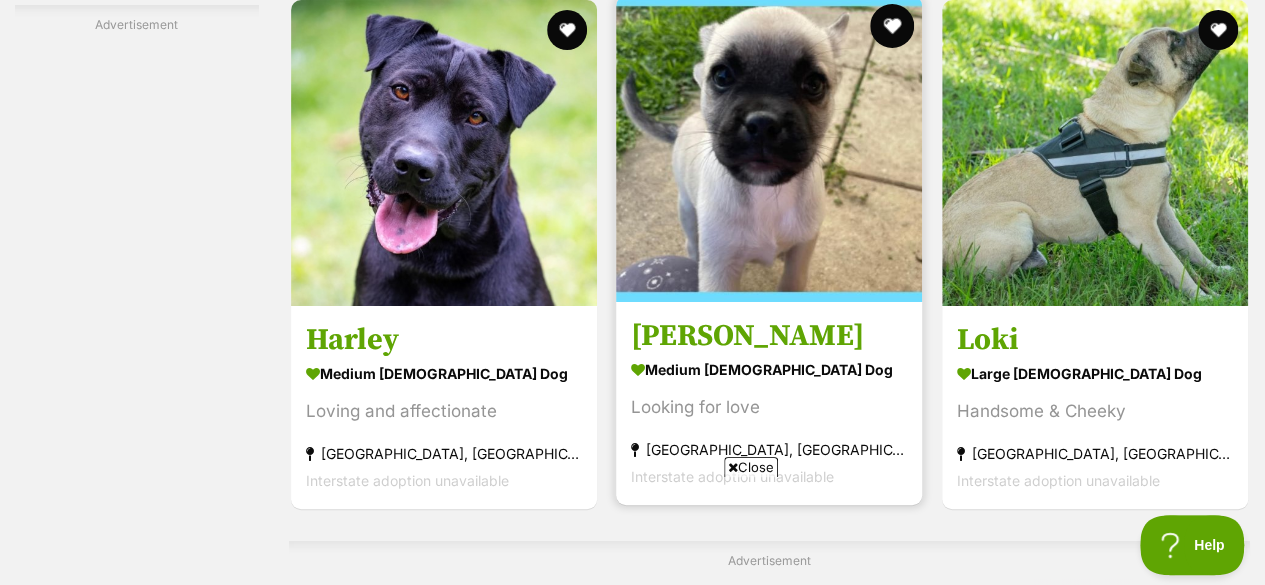 click at bounding box center (893, 26) 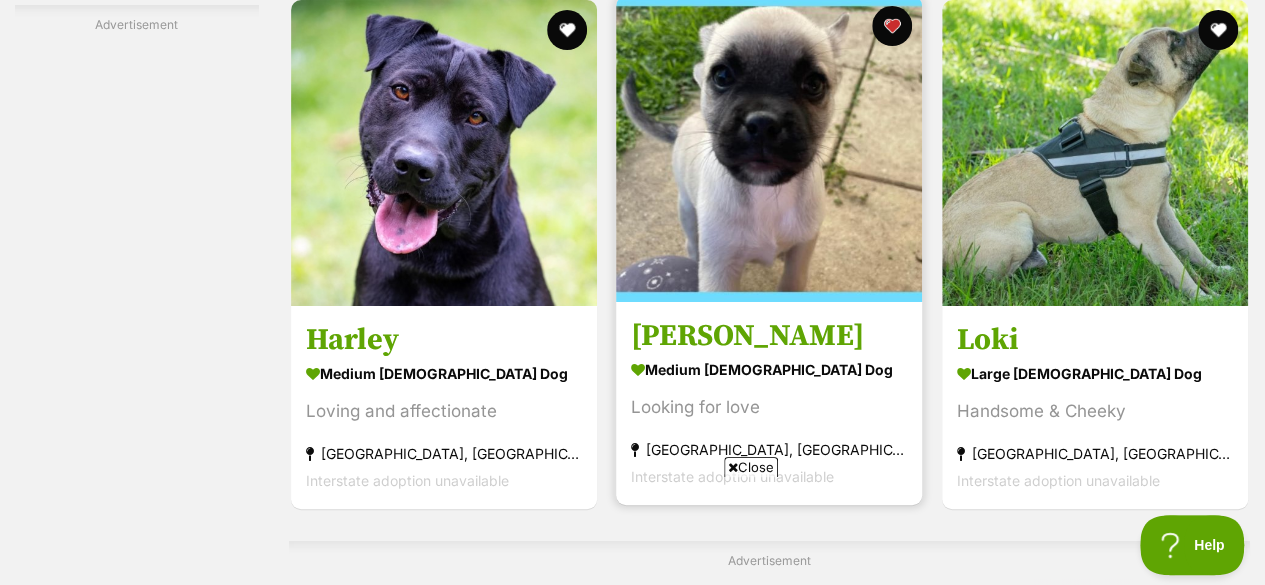 click at bounding box center [769, 149] 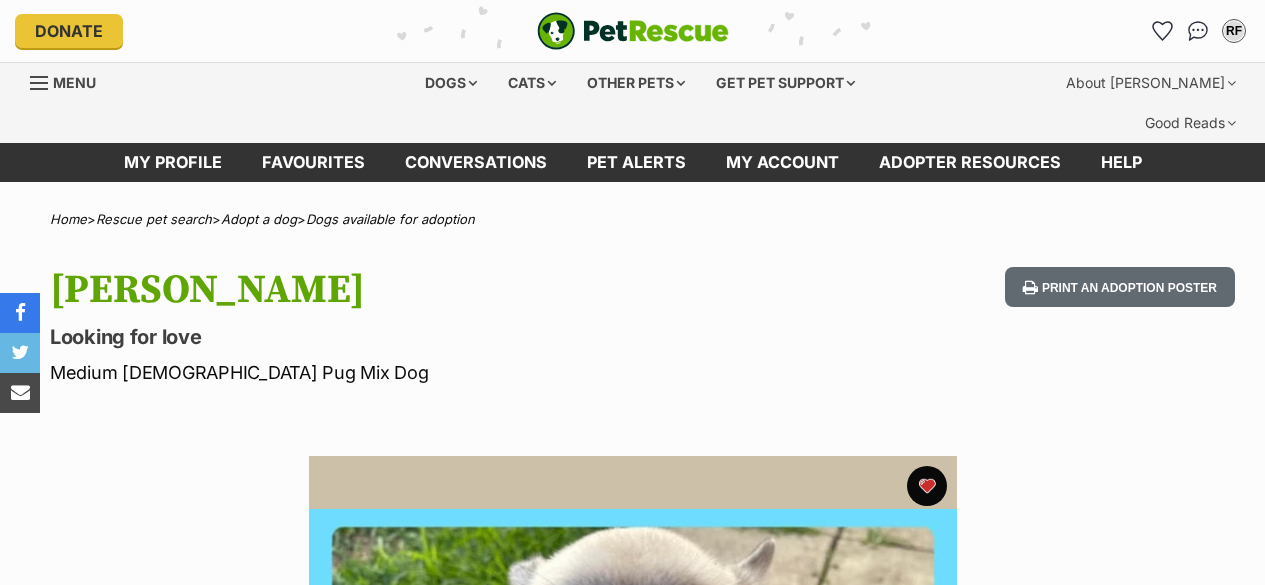 scroll, scrollTop: 0, scrollLeft: 0, axis: both 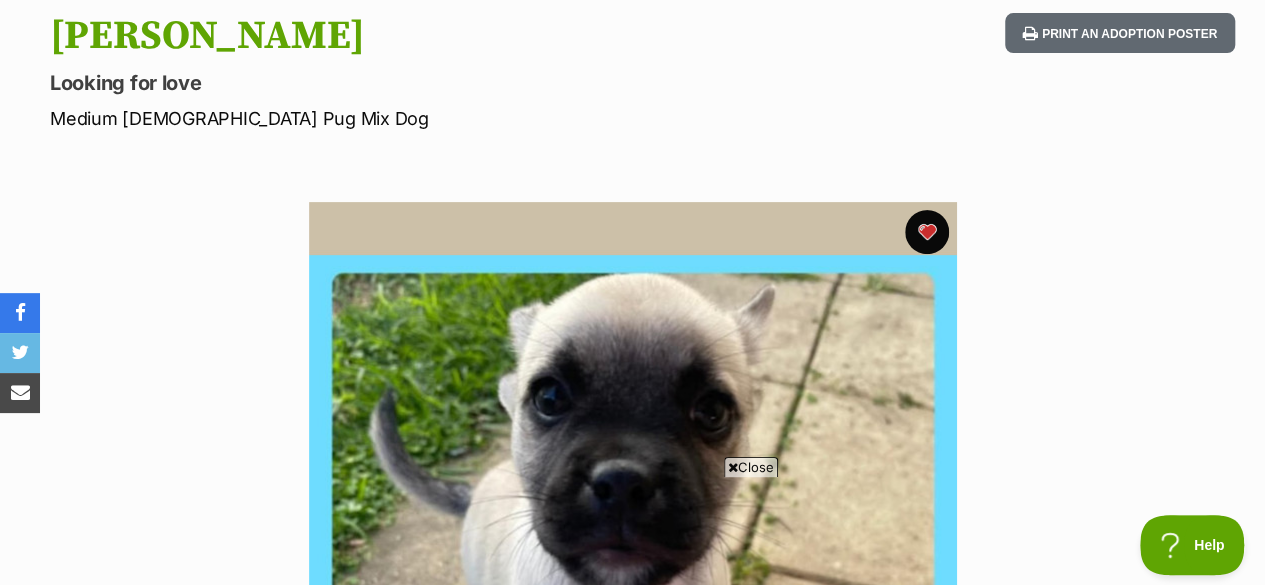 click at bounding box center [927, 232] 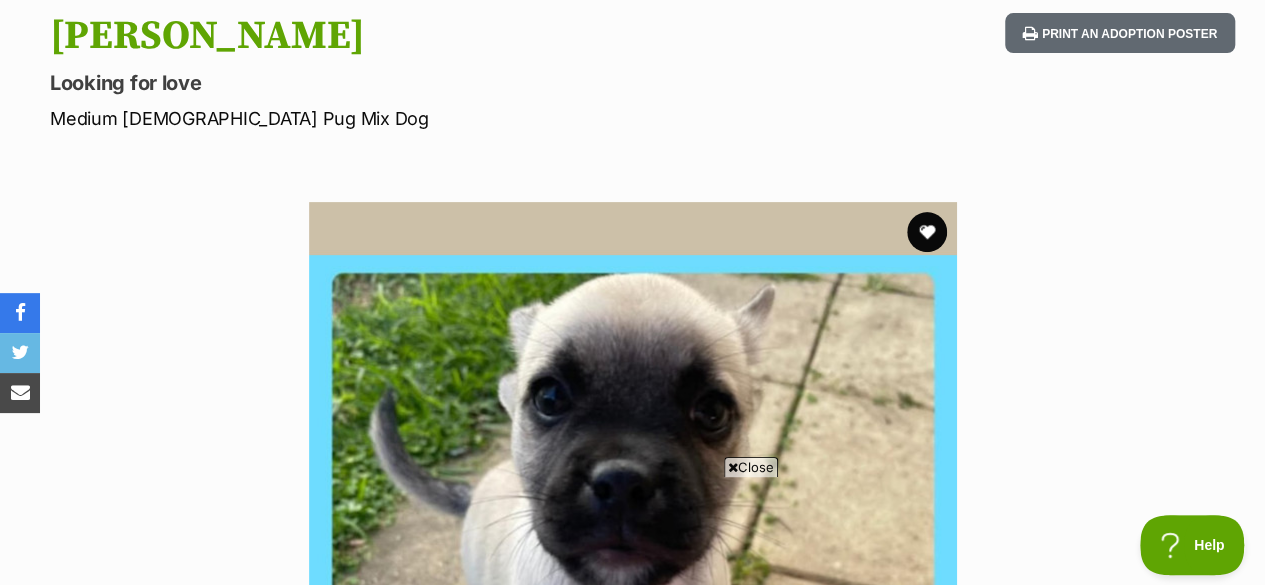 scroll, scrollTop: 0, scrollLeft: 0, axis: both 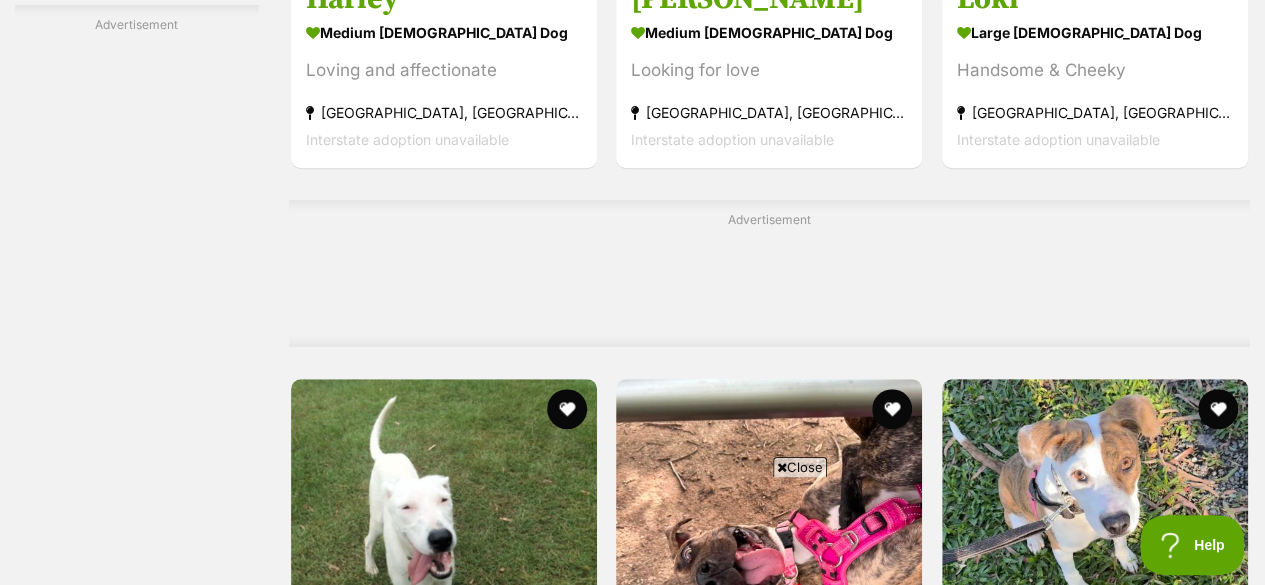 click on "Next" at bounding box center [850, 1459] 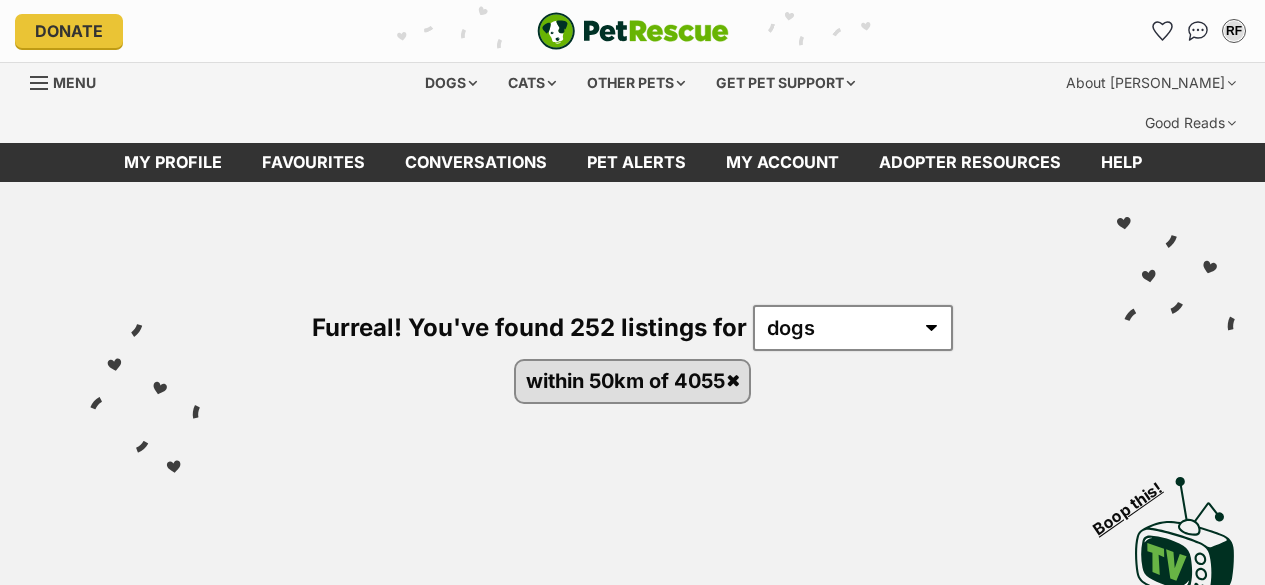 scroll, scrollTop: 0, scrollLeft: 0, axis: both 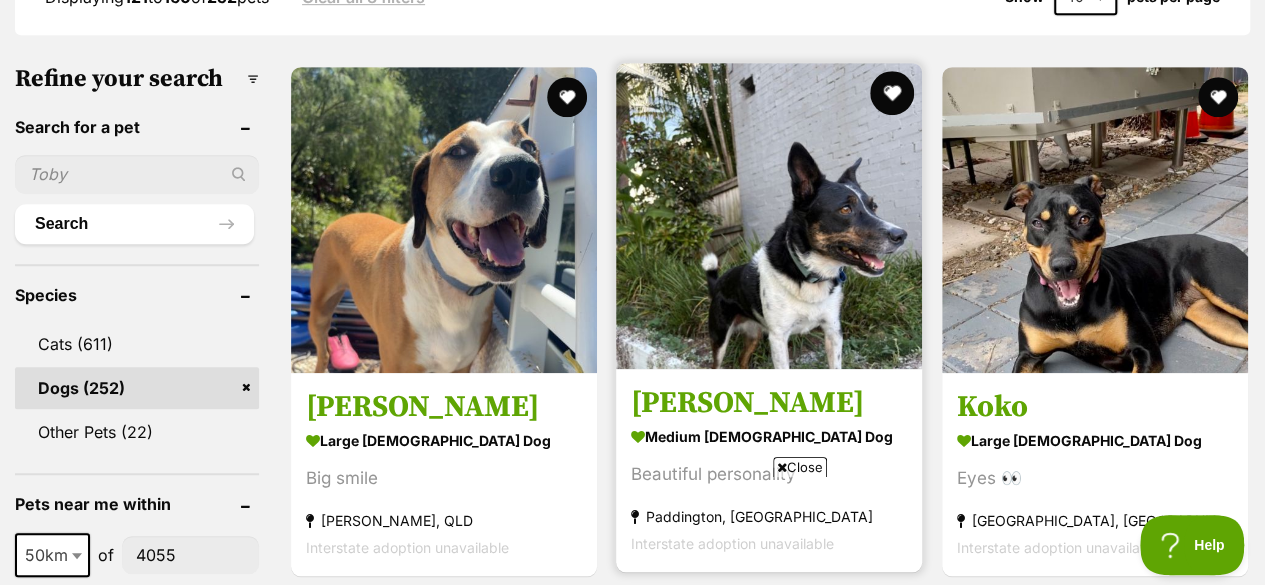 click at bounding box center (893, 93) 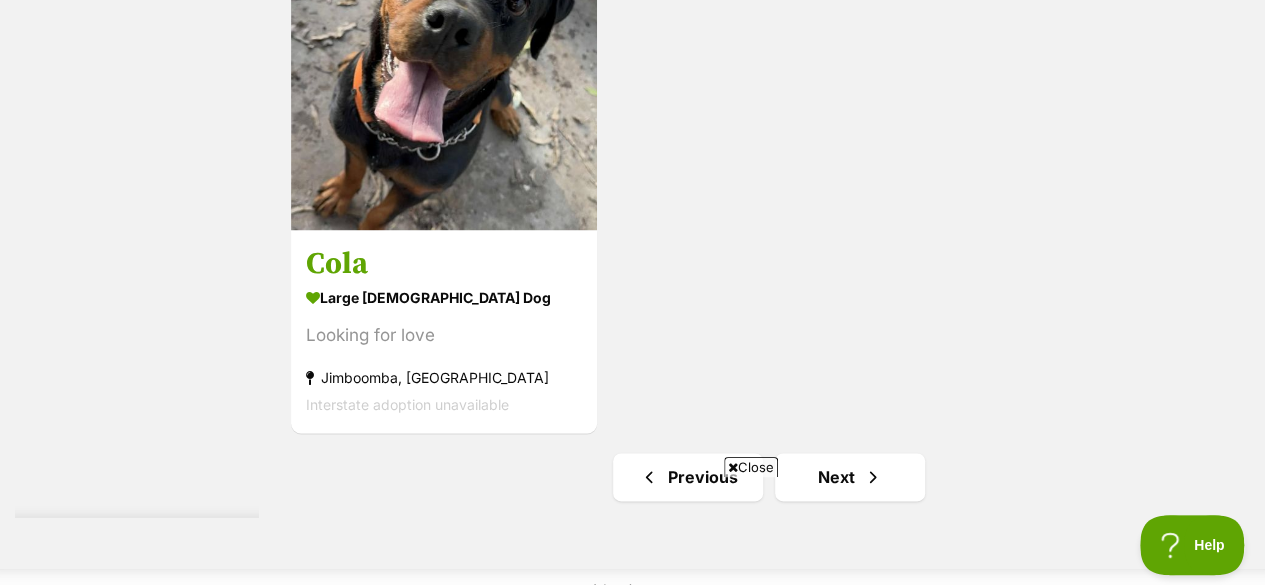 scroll, scrollTop: 9145, scrollLeft: 0, axis: vertical 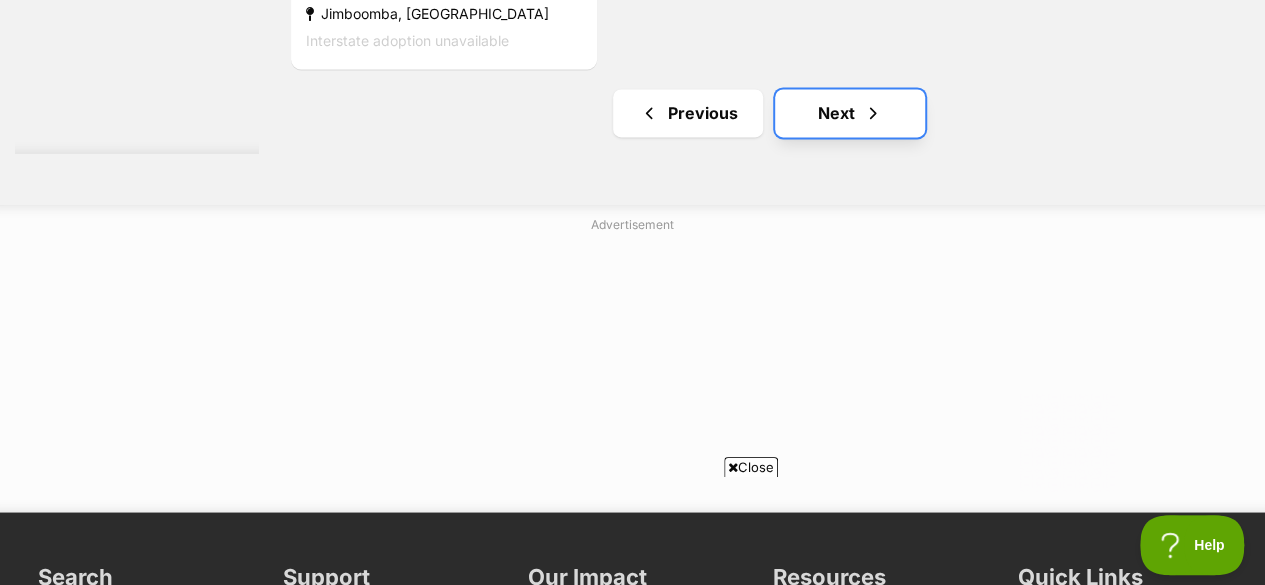 click on "Next" at bounding box center (850, 113) 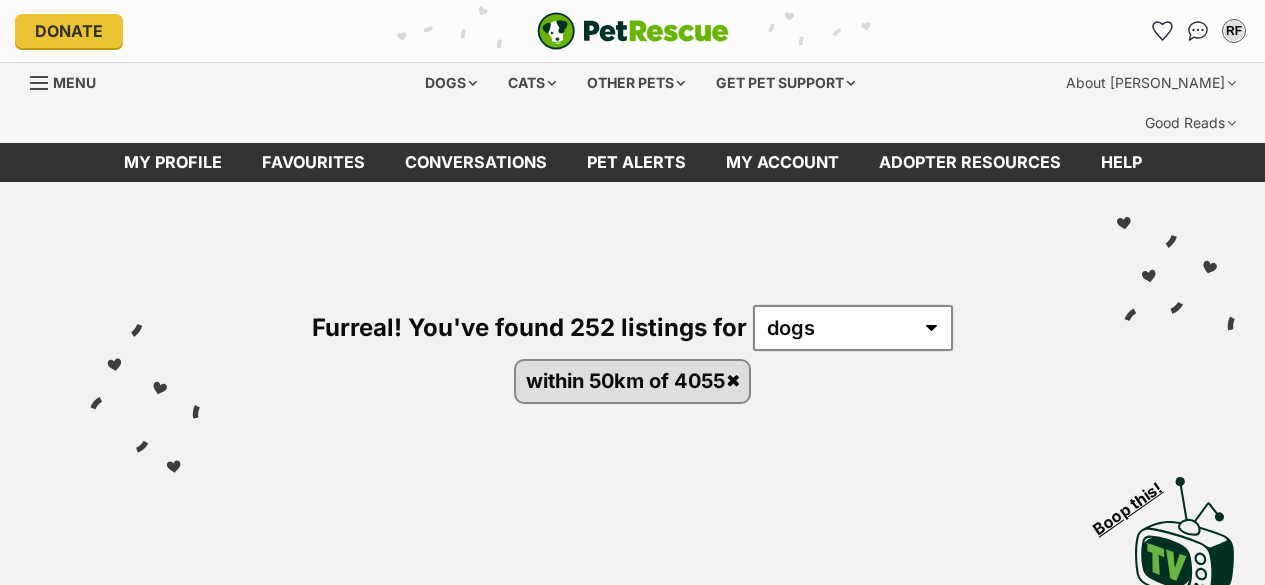 scroll, scrollTop: 0, scrollLeft: 0, axis: both 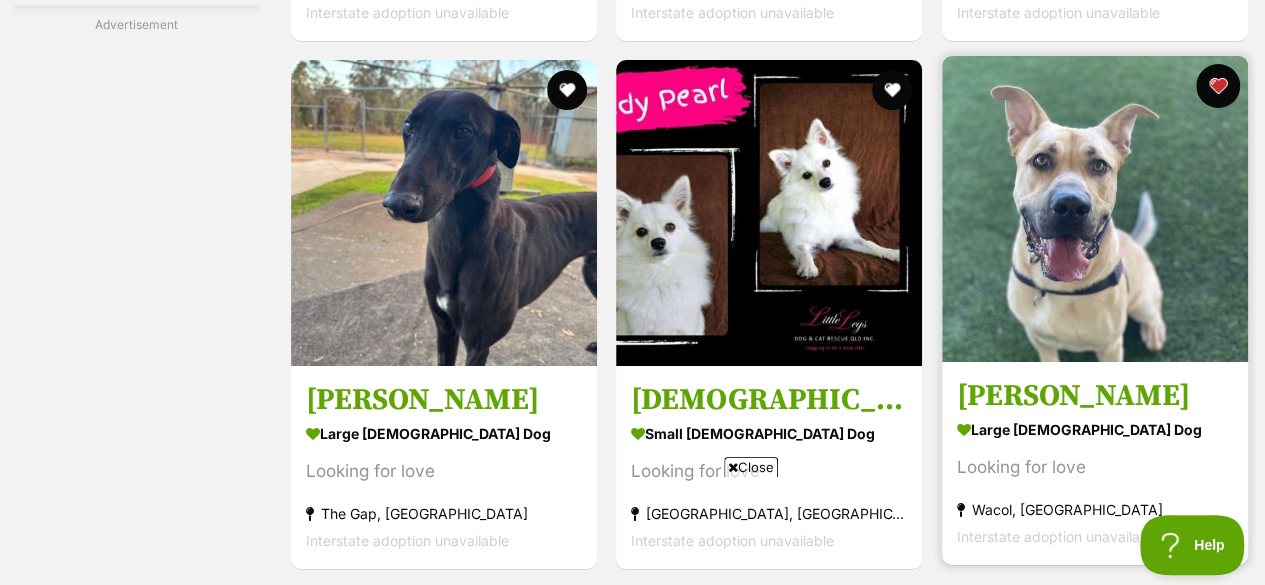 click at bounding box center (1218, 86) 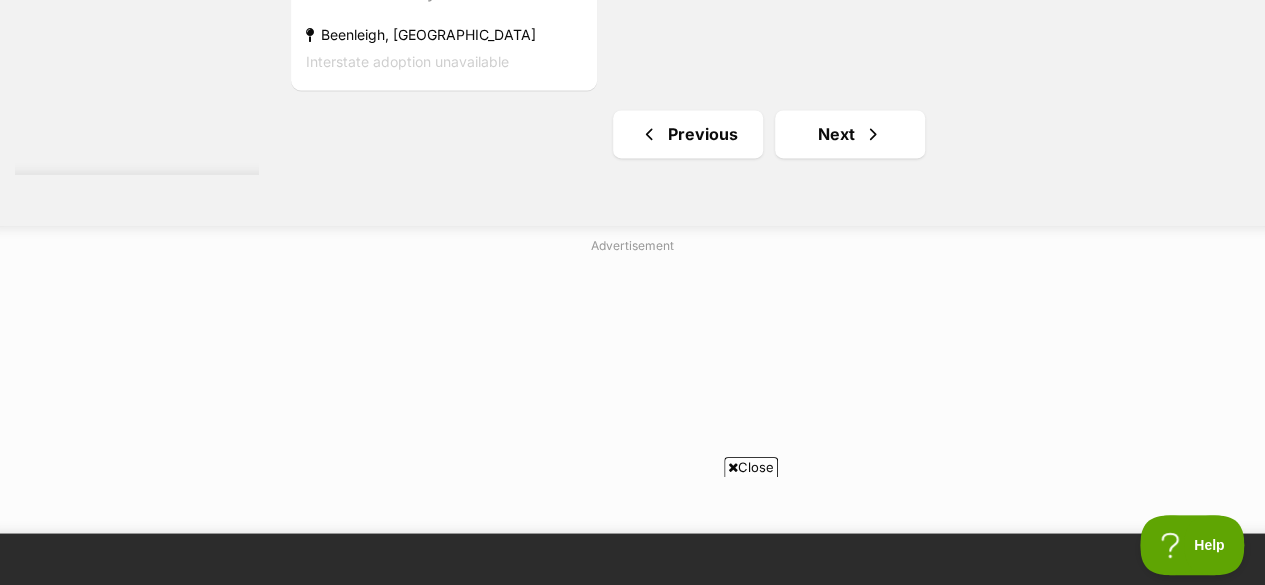 scroll, scrollTop: 9150, scrollLeft: 0, axis: vertical 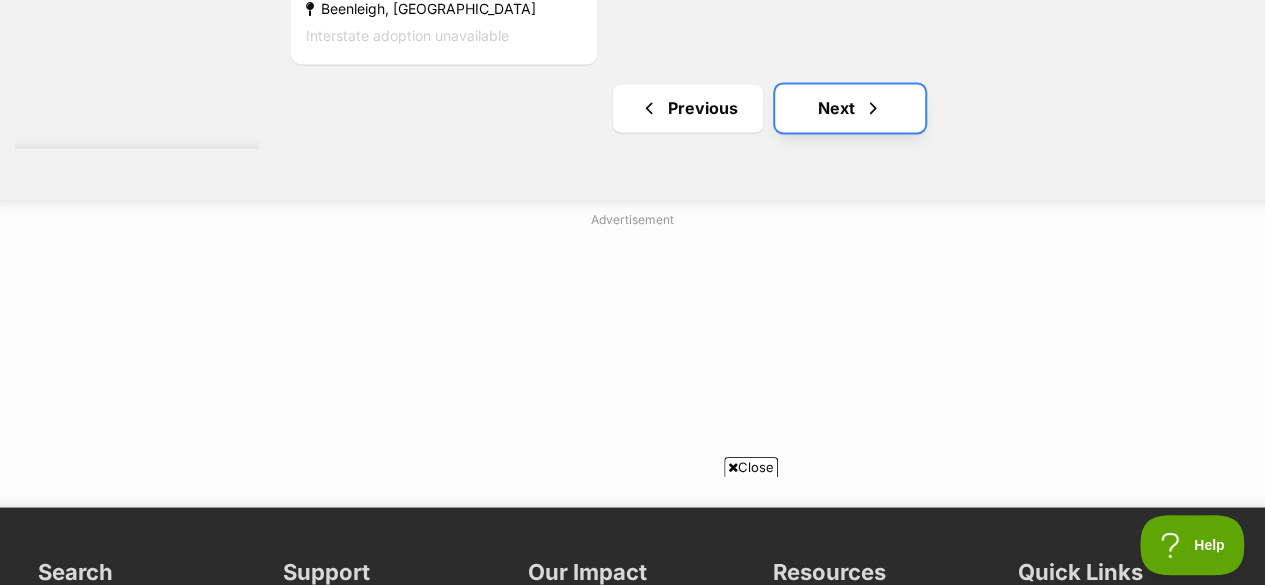 click at bounding box center (873, 108) 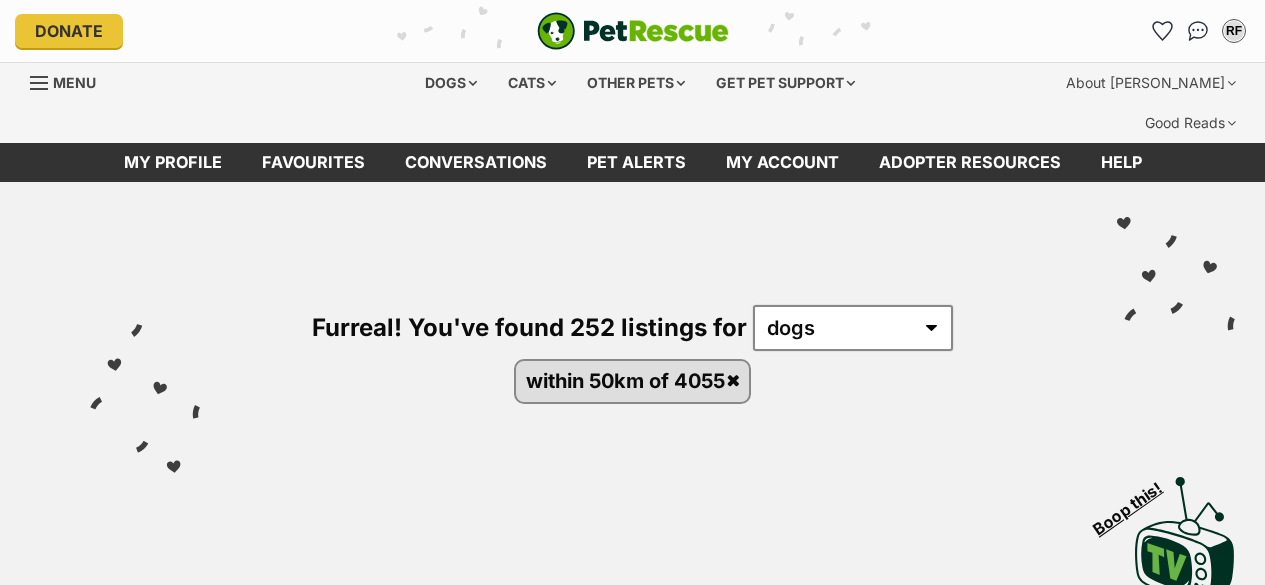 scroll, scrollTop: 0, scrollLeft: 0, axis: both 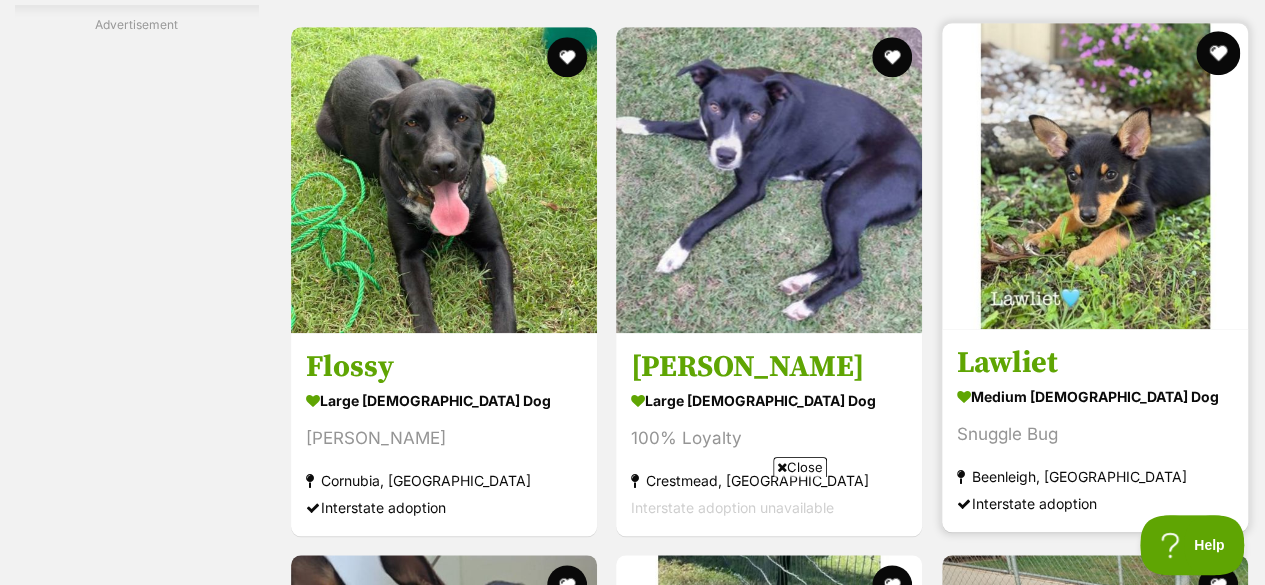 click at bounding box center [1218, 53] 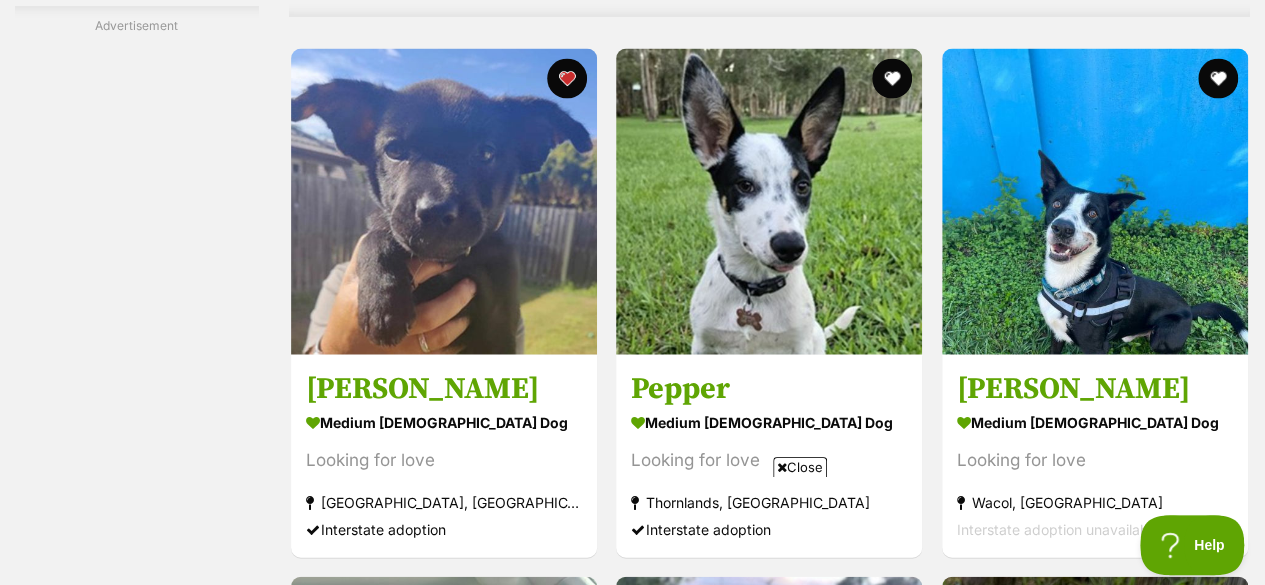 scroll, scrollTop: 5843, scrollLeft: 0, axis: vertical 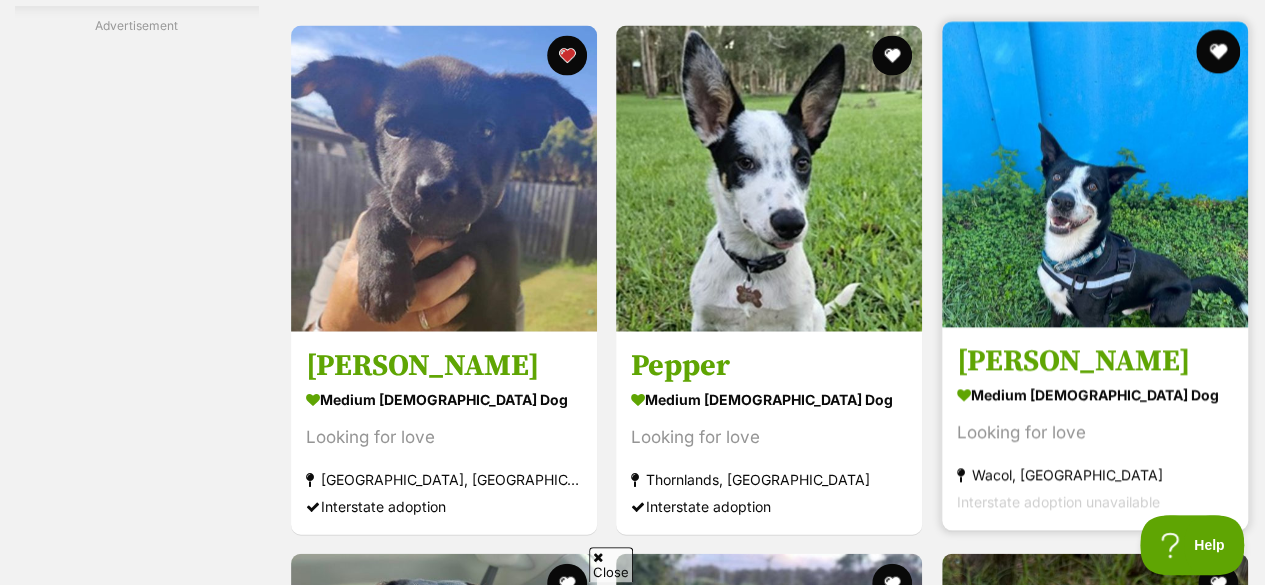 click at bounding box center [1218, 52] 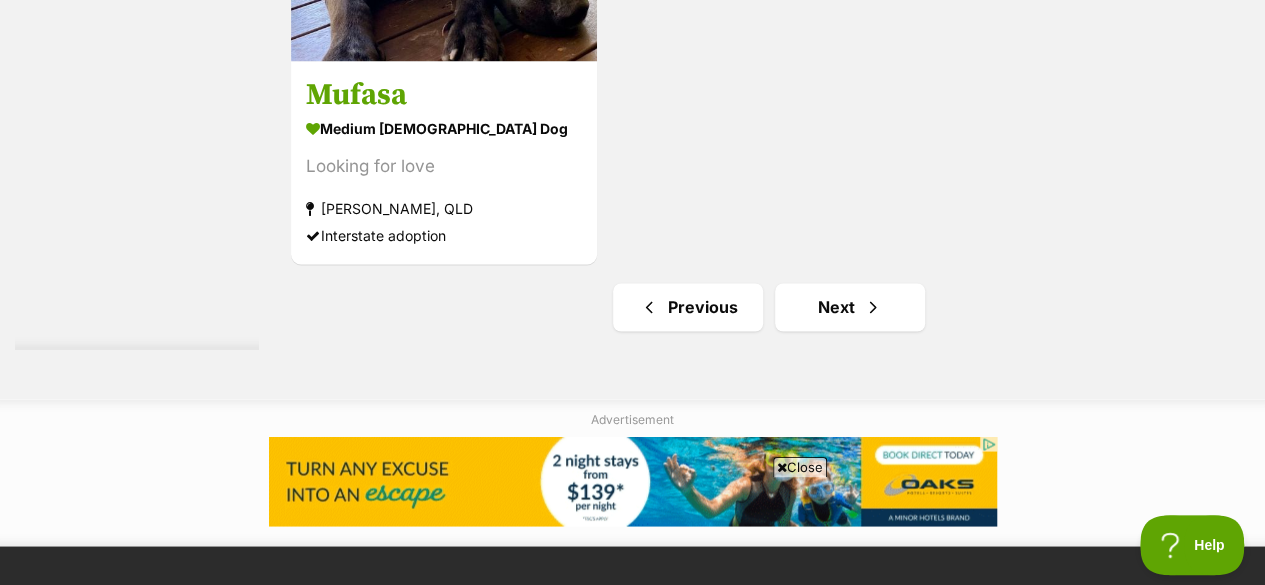 scroll, scrollTop: 9138, scrollLeft: 0, axis: vertical 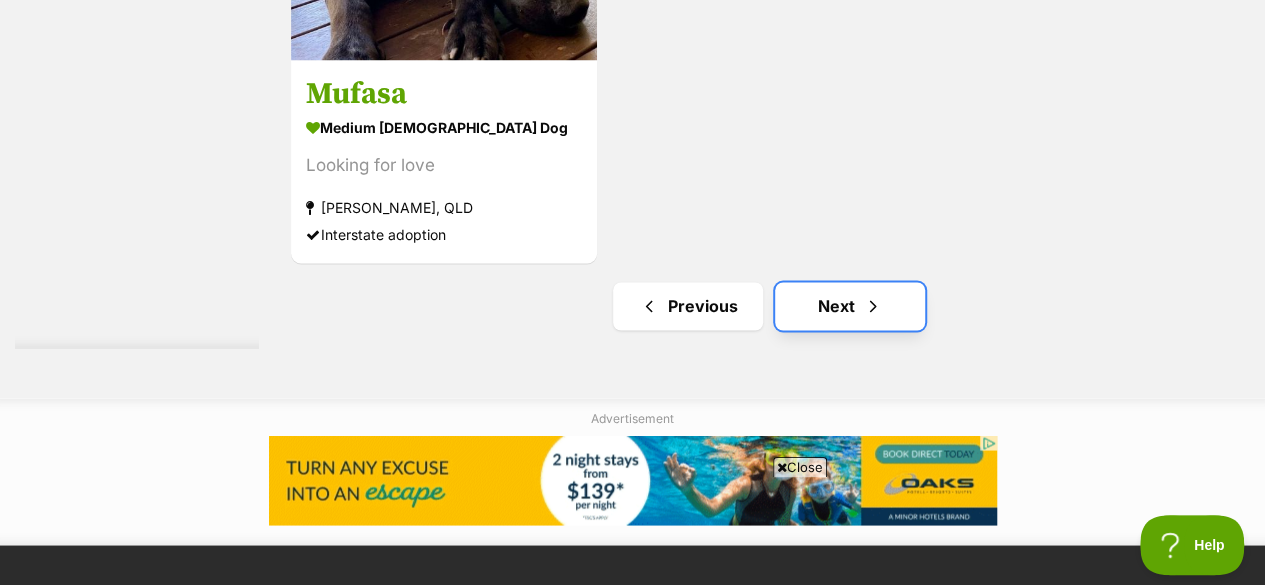 click on "Next" at bounding box center [850, 306] 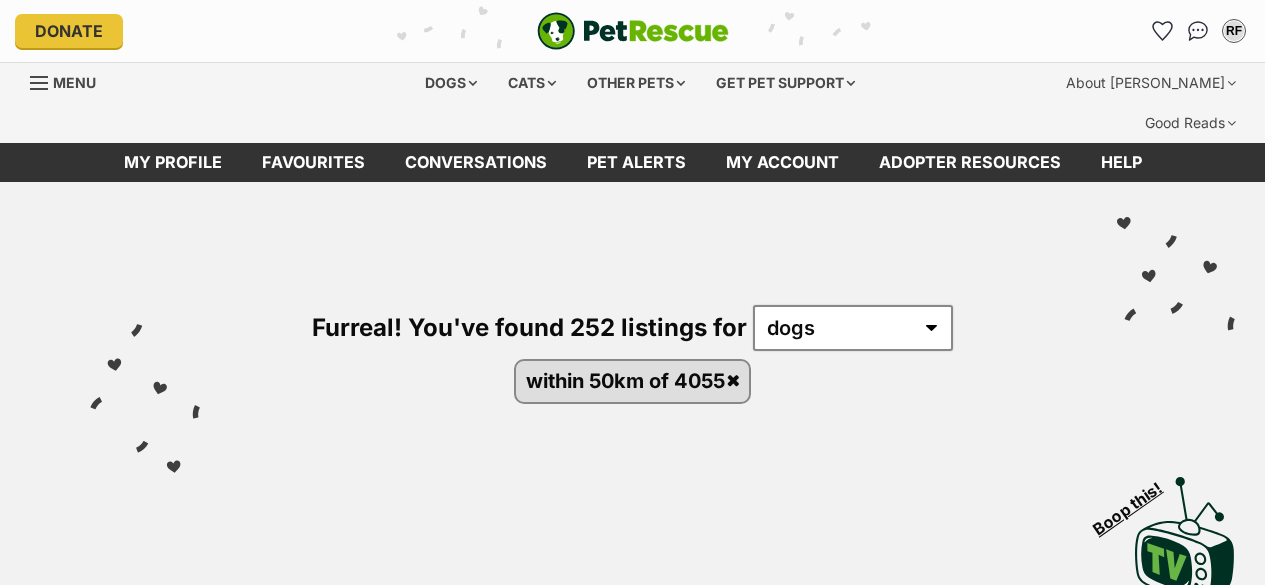 scroll, scrollTop: 0, scrollLeft: 0, axis: both 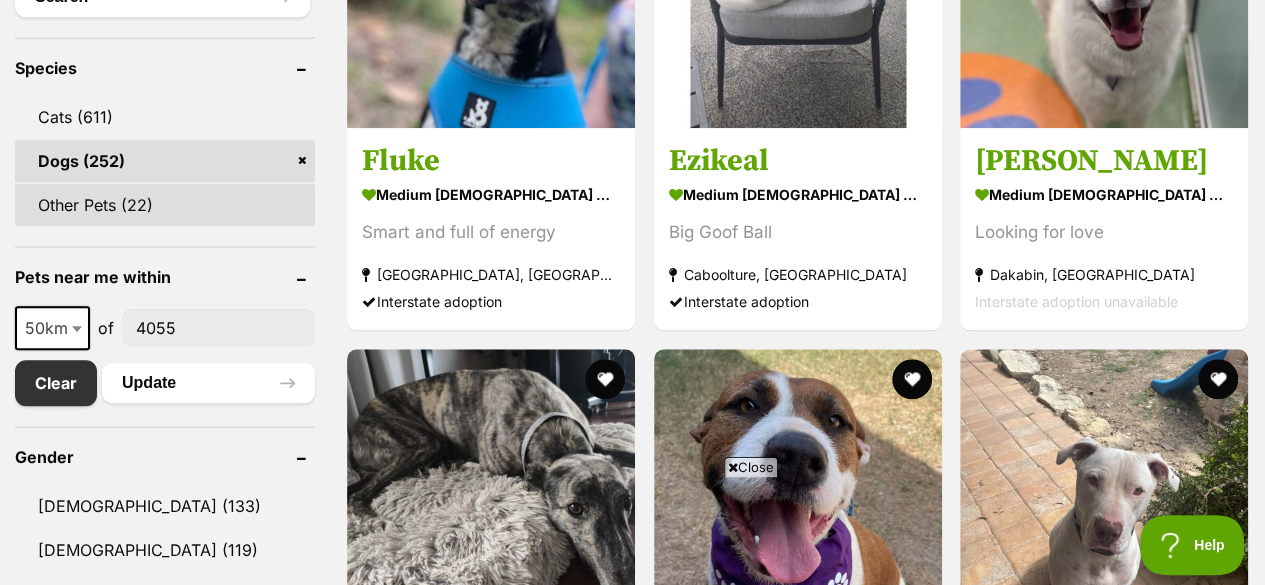click on "Other Pets (22)" at bounding box center (165, 205) 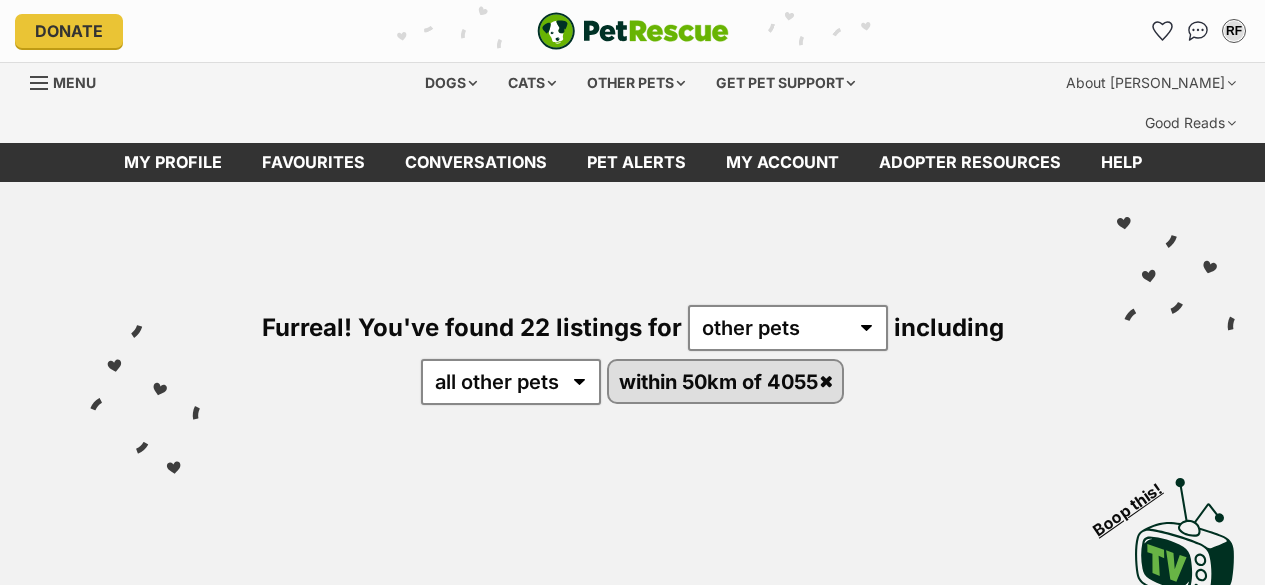 scroll, scrollTop: 0, scrollLeft: 0, axis: both 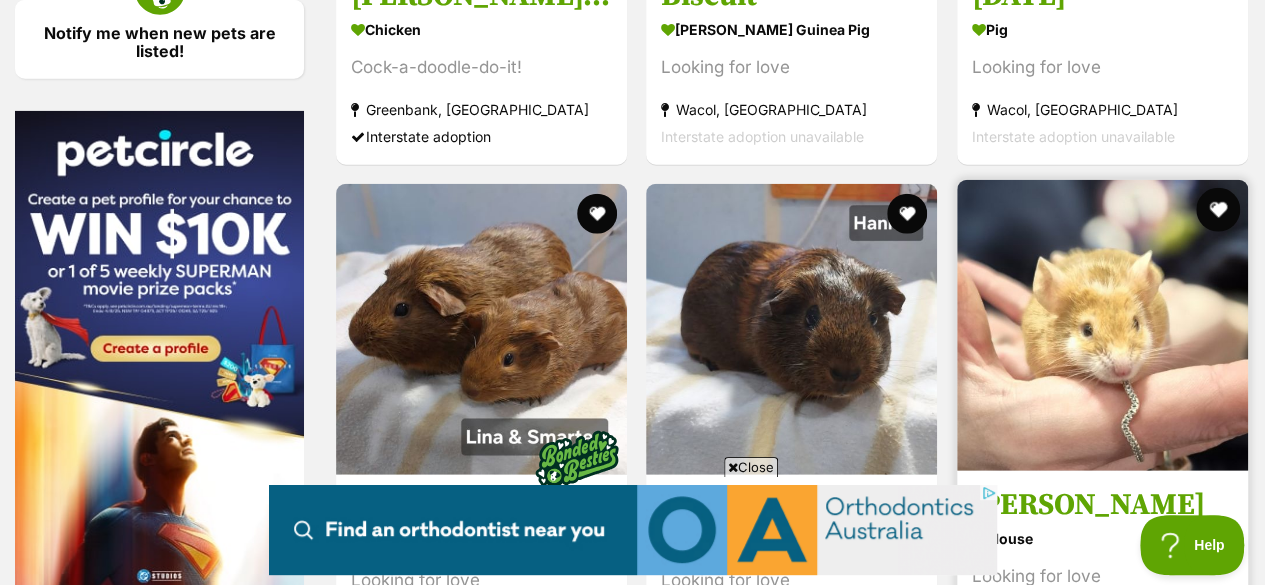 click at bounding box center (1218, 210) 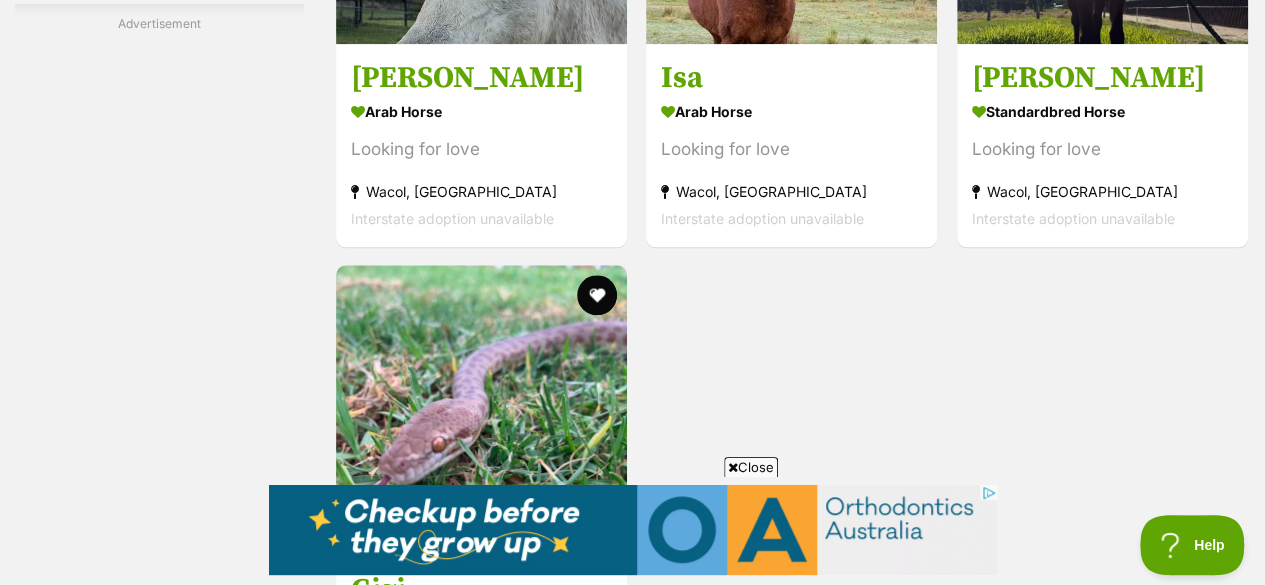 scroll, scrollTop: 4777, scrollLeft: 0, axis: vertical 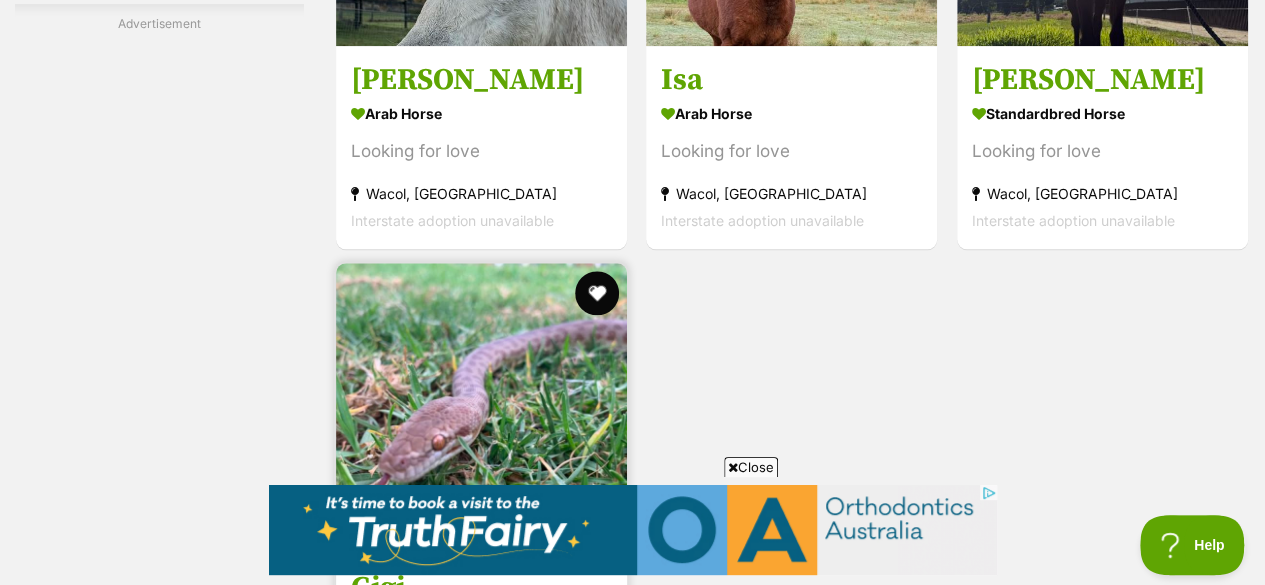 click at bounding box center [597, 293] 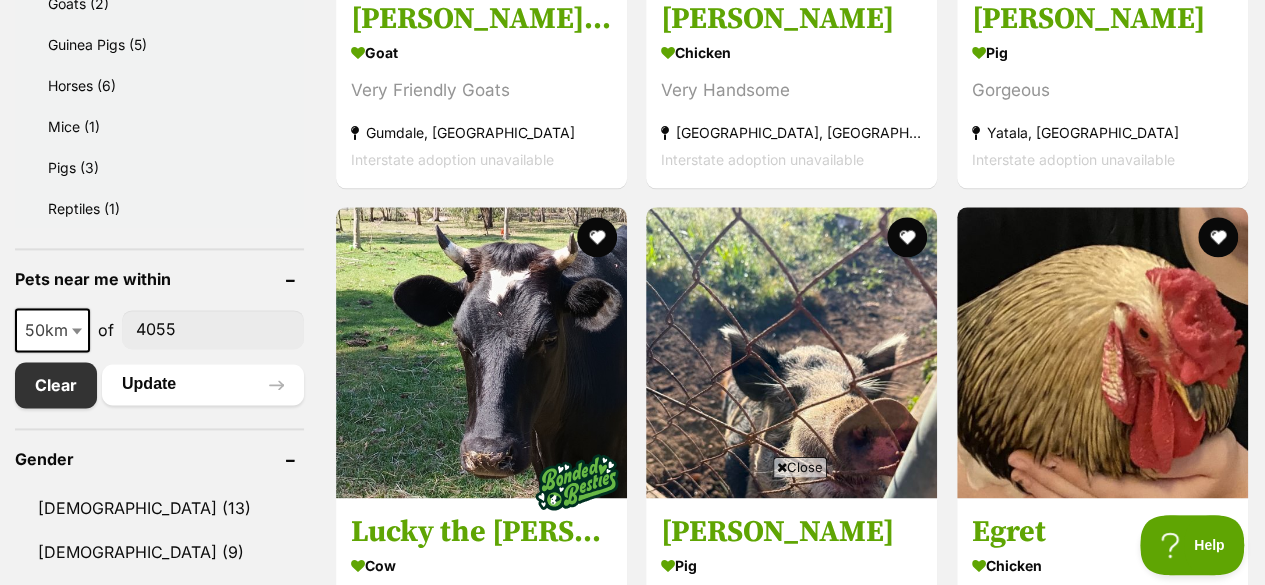 scroll, scrollTop: 1187, scrollLeft: 0, axis: vertical 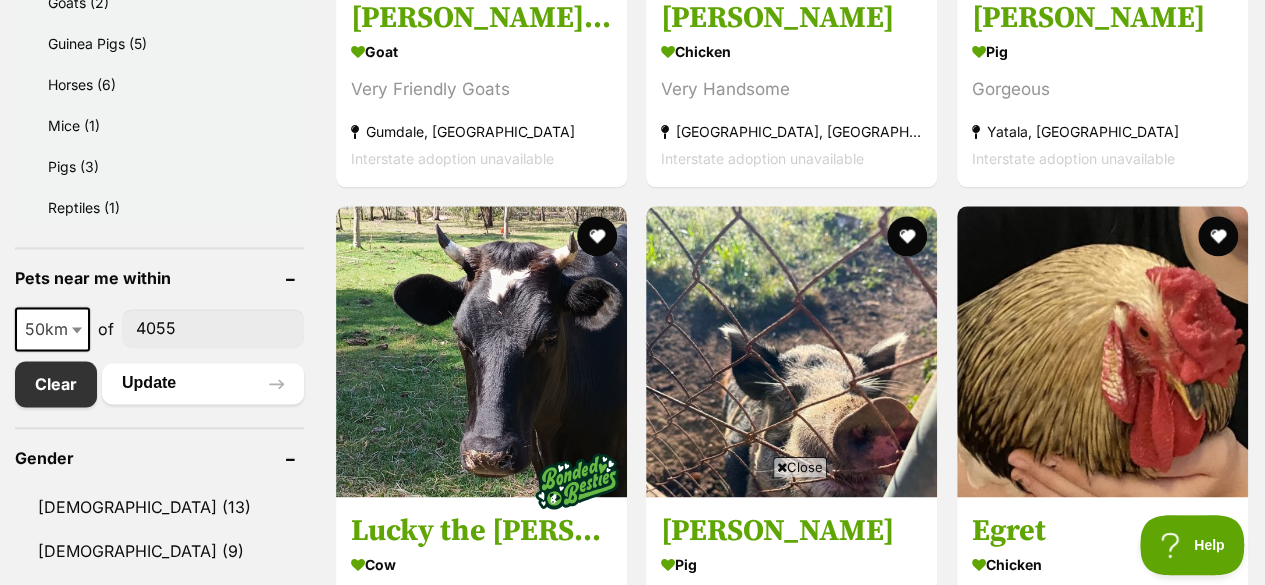 click on "50km" at bounding box center [52, 329] 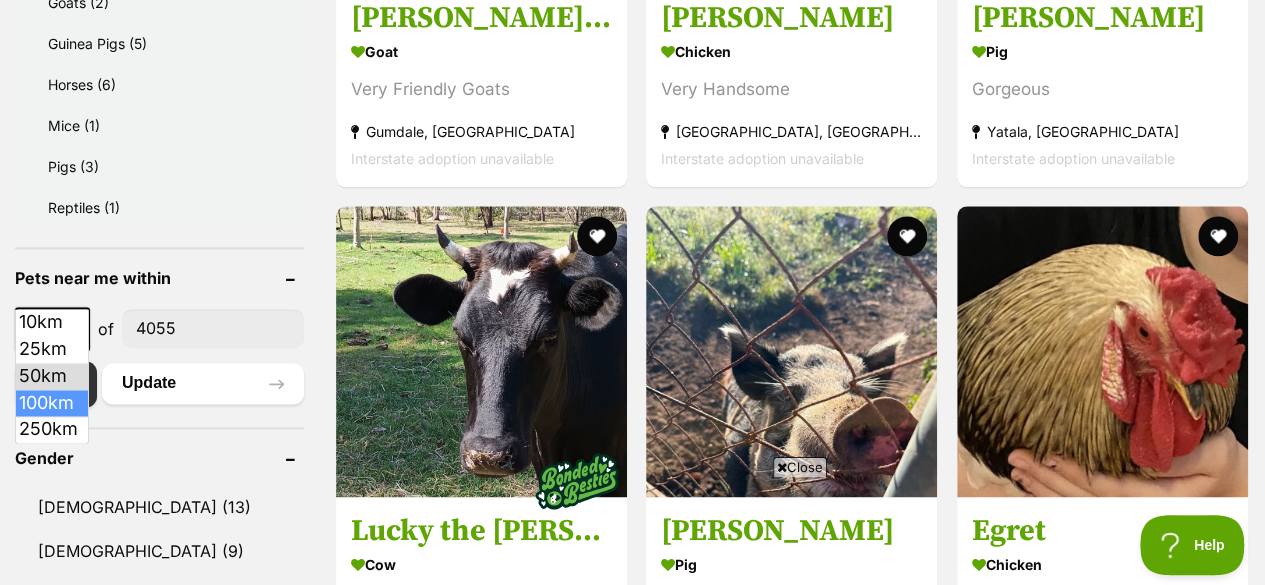 select on "100" 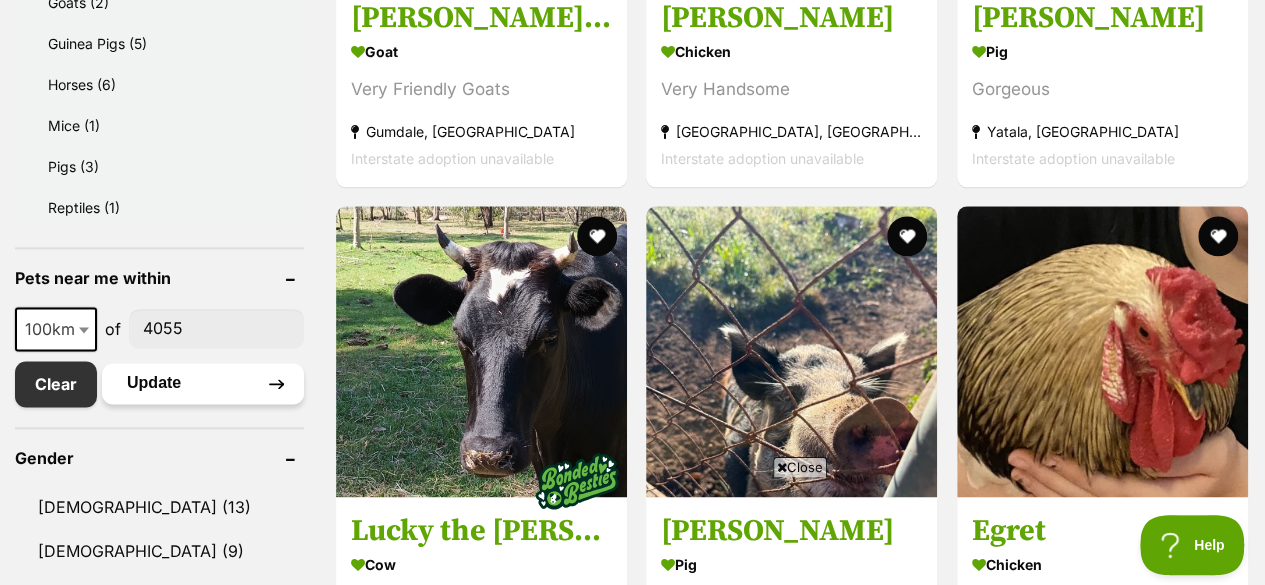 click on "Update" at bounding box center (203, 383) 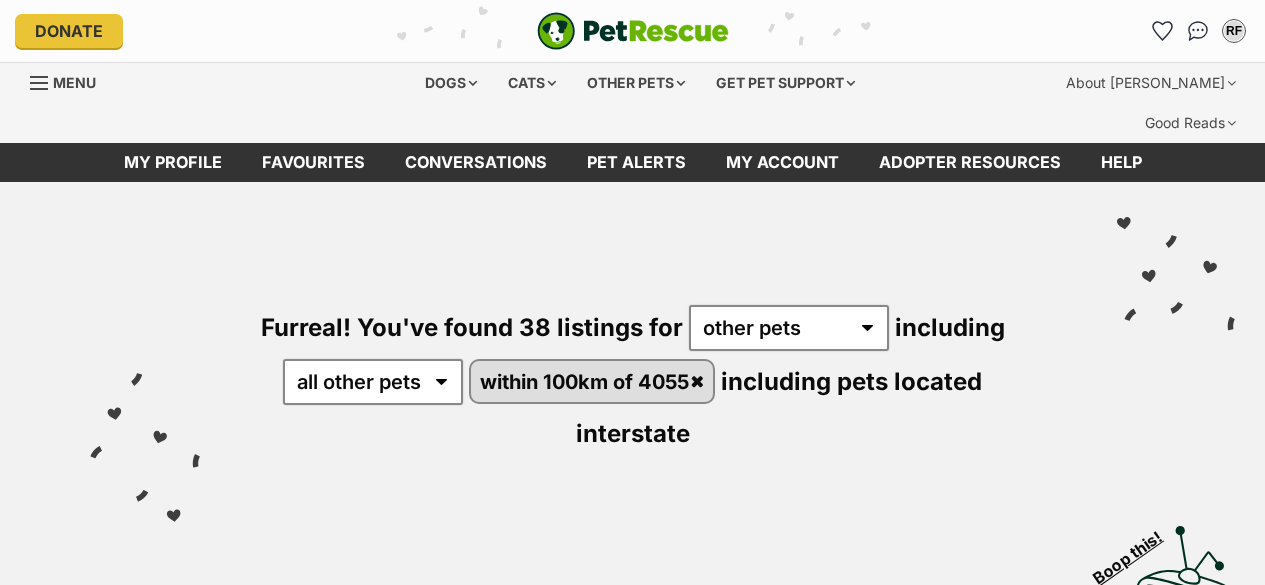 scroll, scrollTop: 0, scrollLeft: 0, axis: both 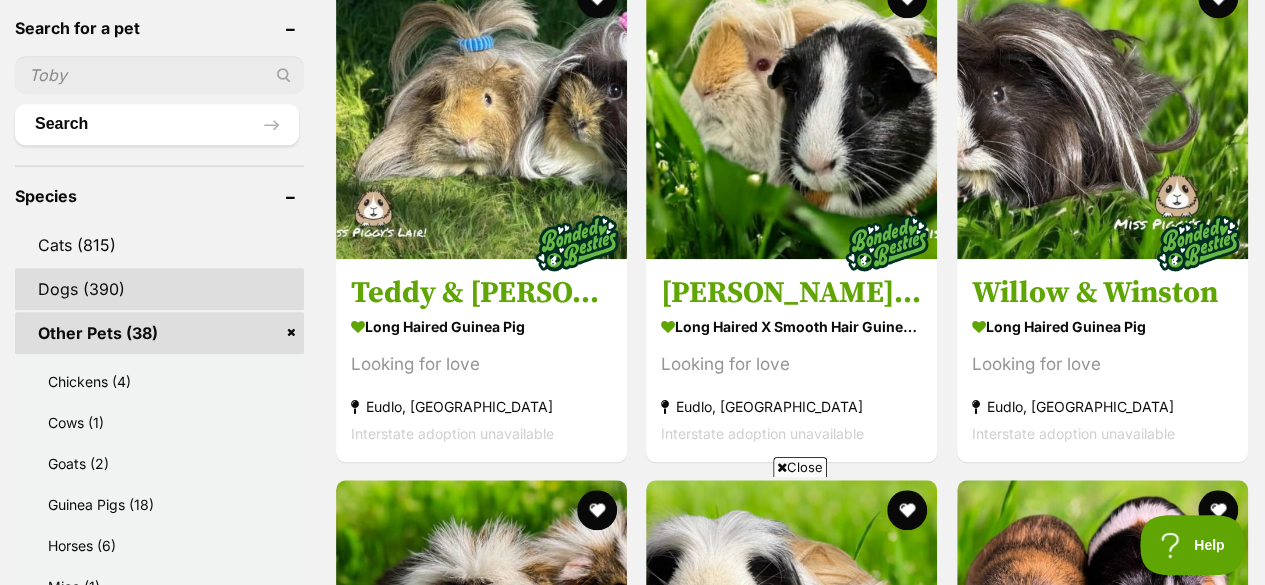 click on "Dogs (390)" at bounding box center [159, 289] 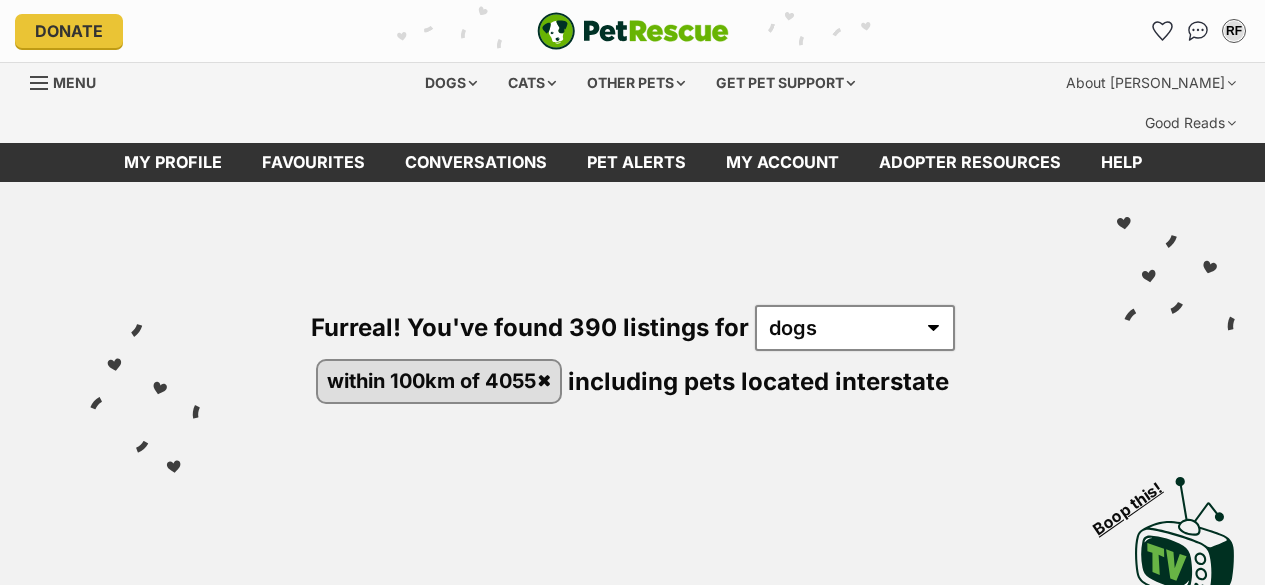 scroll, scrollTop: 0, scrollLeft: 0, axis: both 